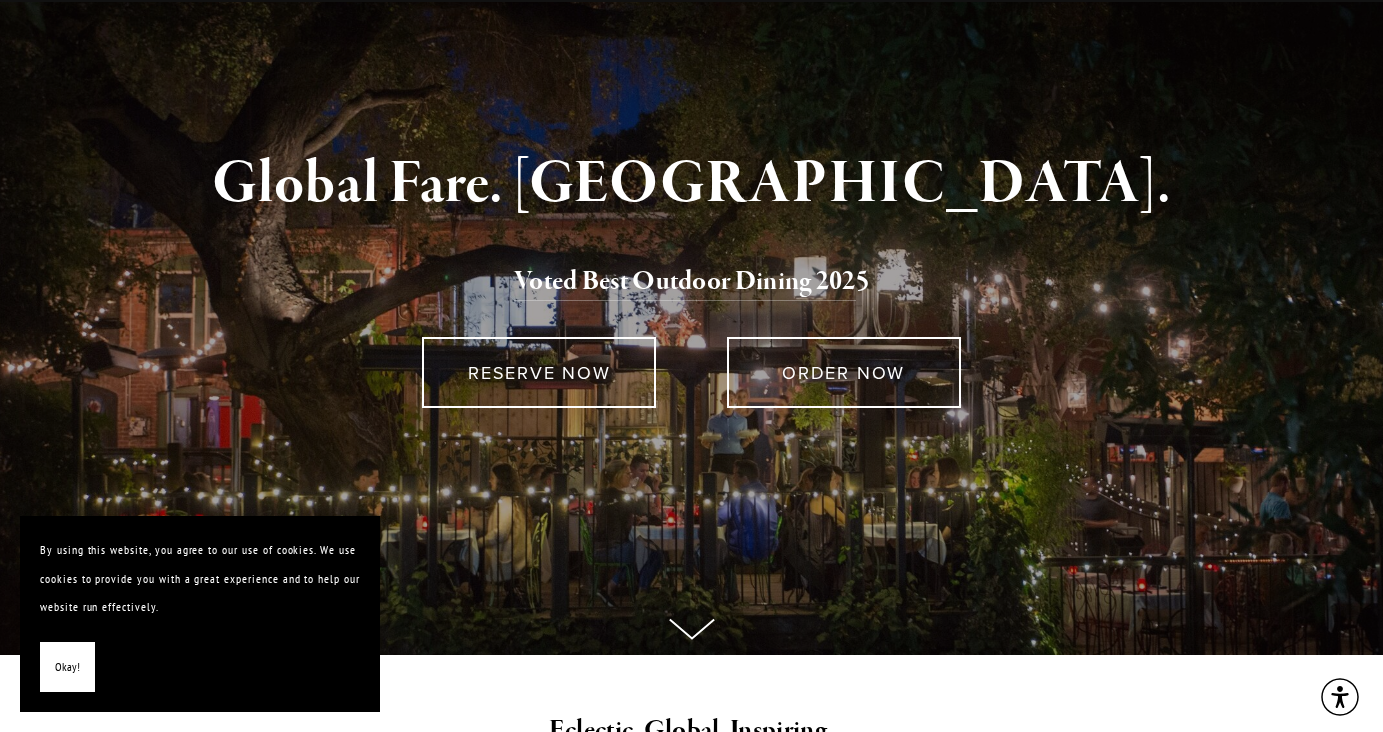 scroll, scrollTop: 121, scrollLeft: 0, axis: vertical 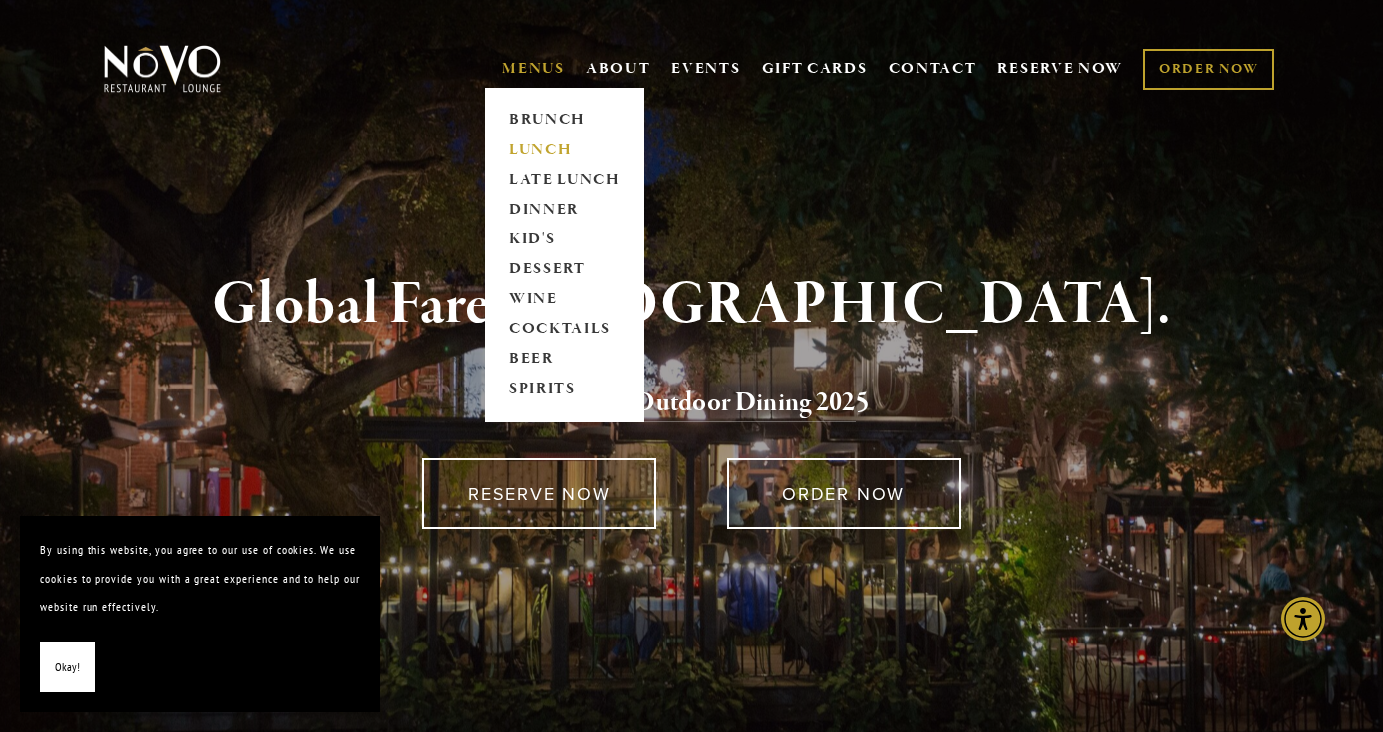click on "LUNCH" at bounding box center [564, 150] 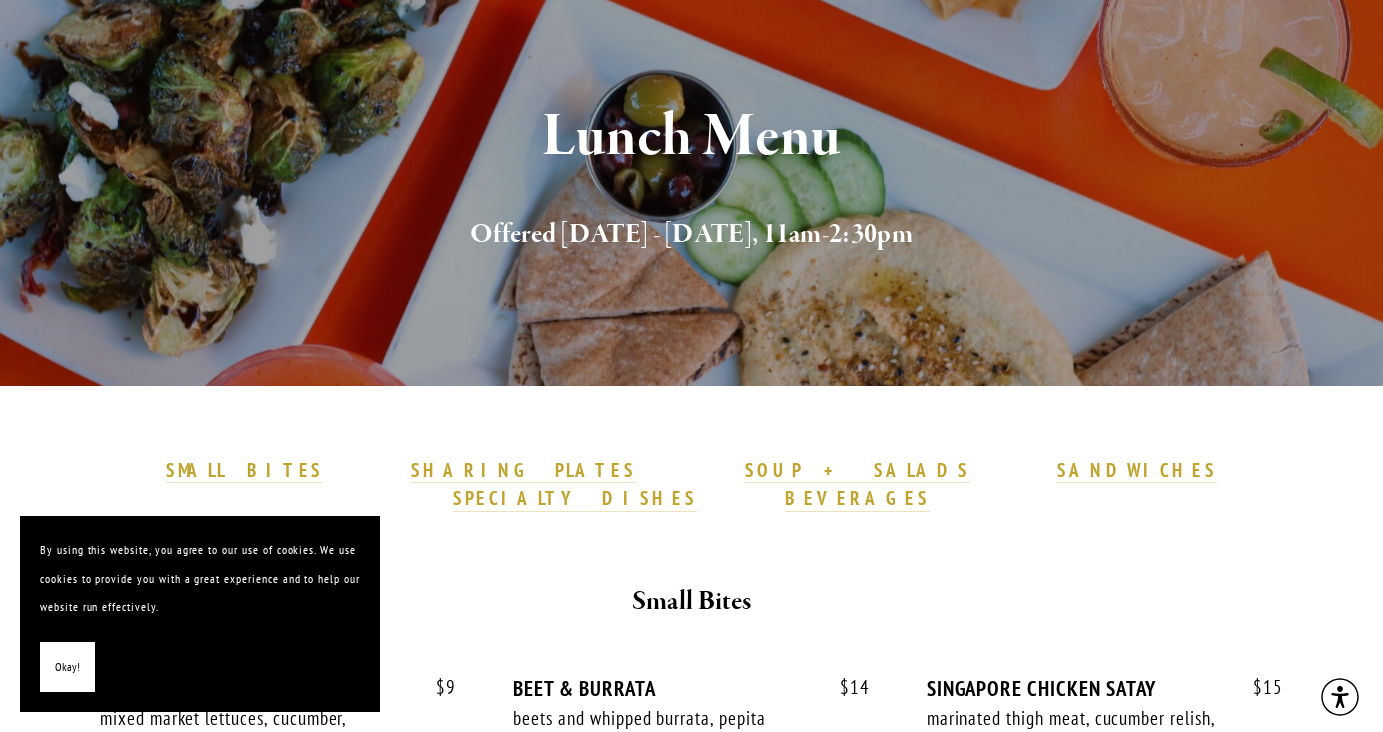 scroll, scrollTop: 199, scrollLeft: 0, axis: vertical 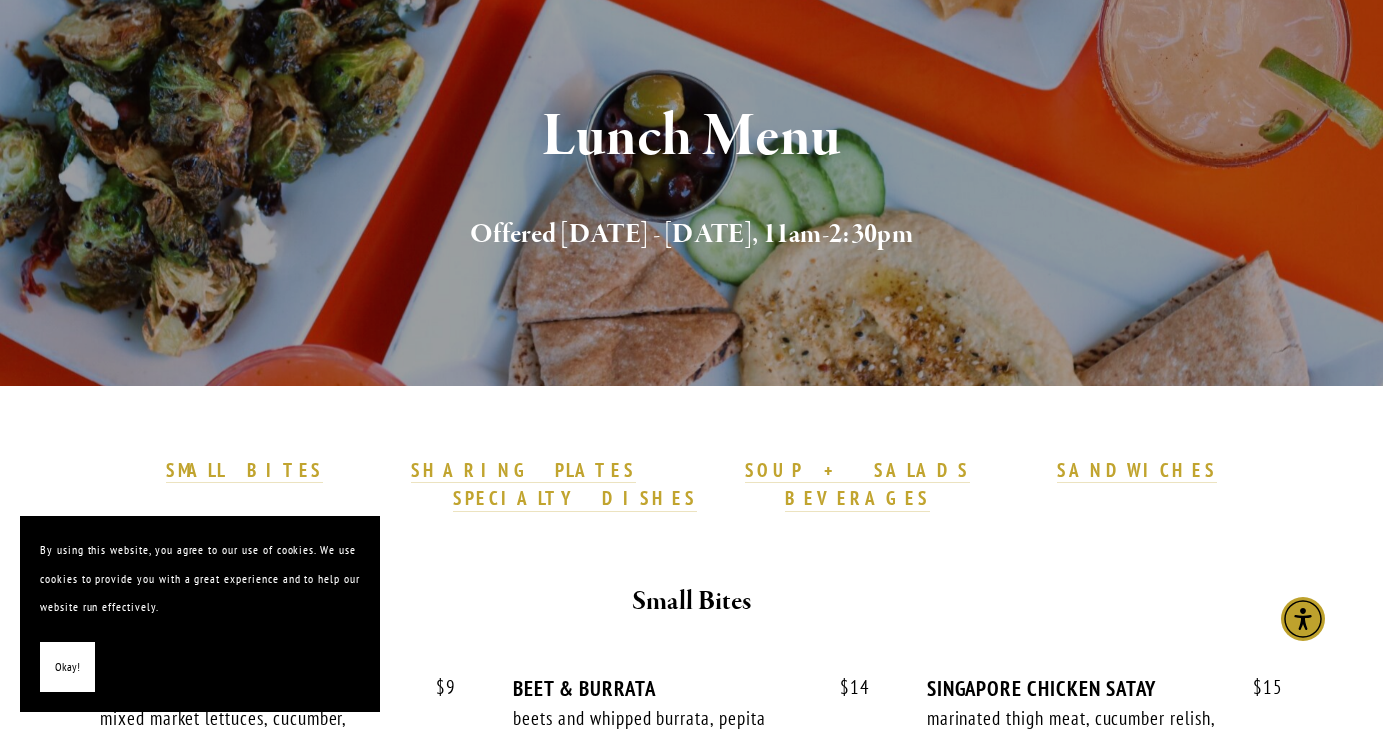 click on "Okay!" at bounding box center (67, 667) 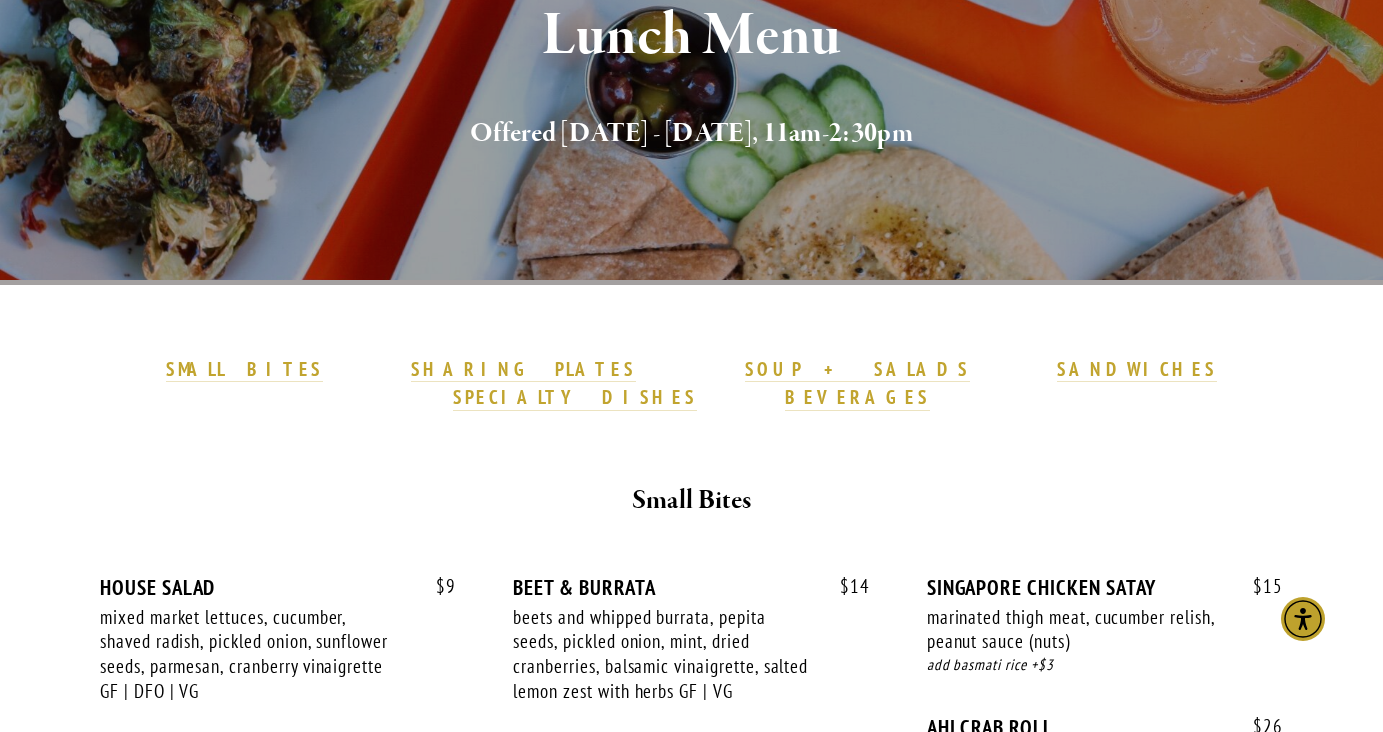 scroll, scrollTop: 312, scrollLeft: 0, axis: vertical 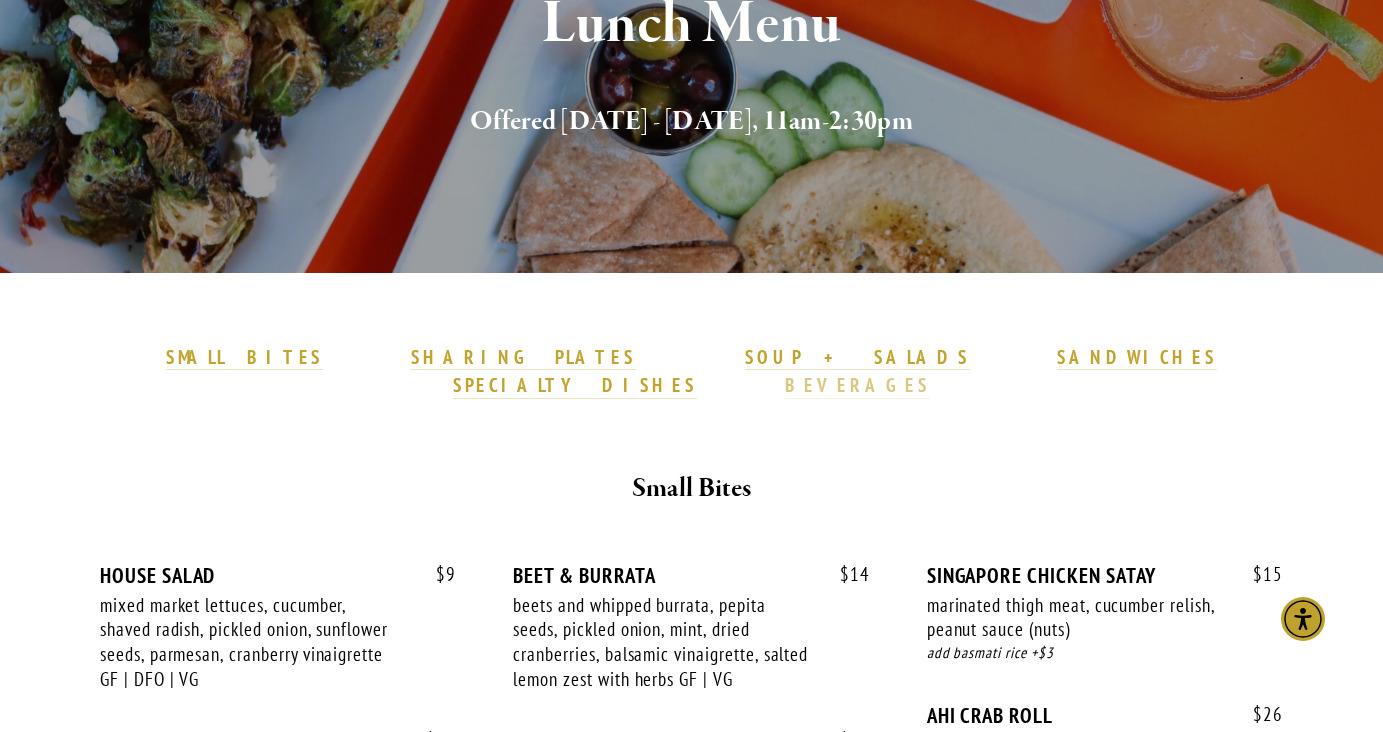 click on "BEVERAGES" at bounding box center [858, 385] 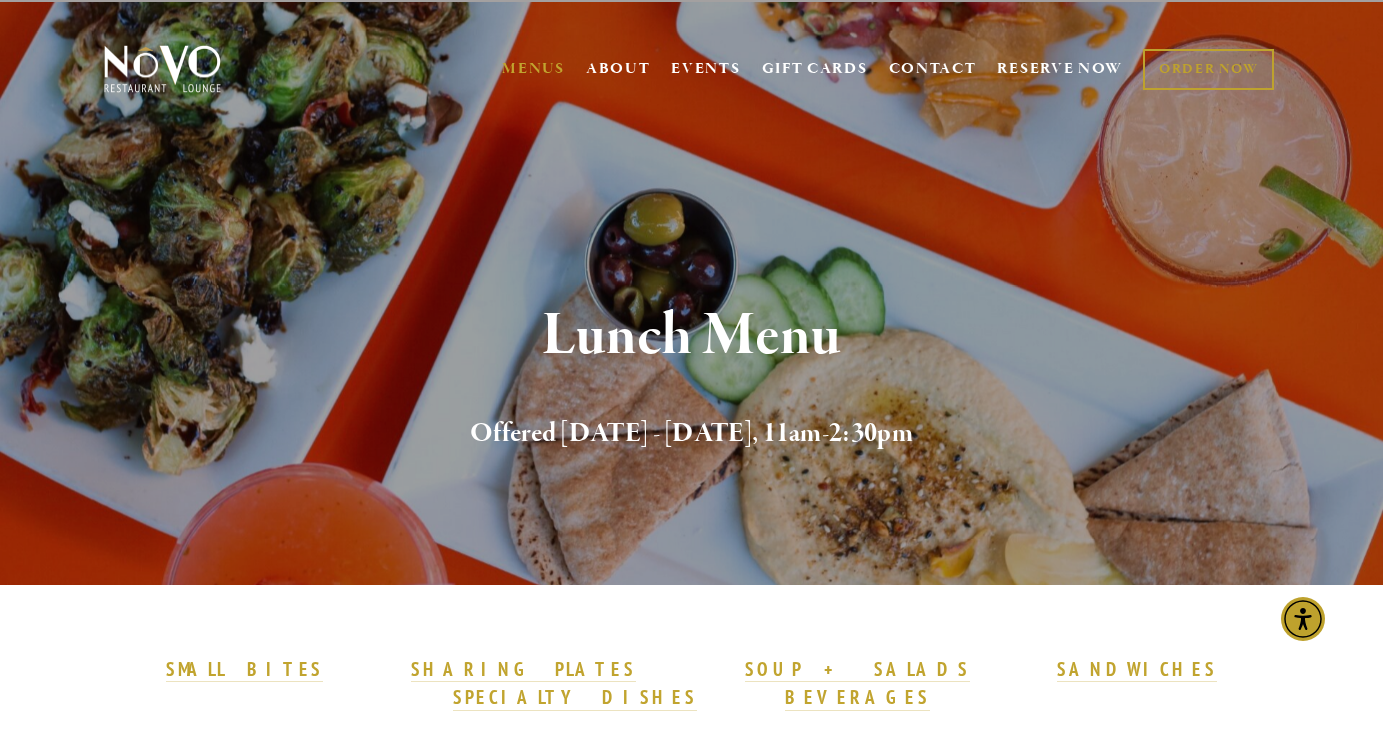 scroll, scrollTop: 0, scrollLeft: 0, axis: both 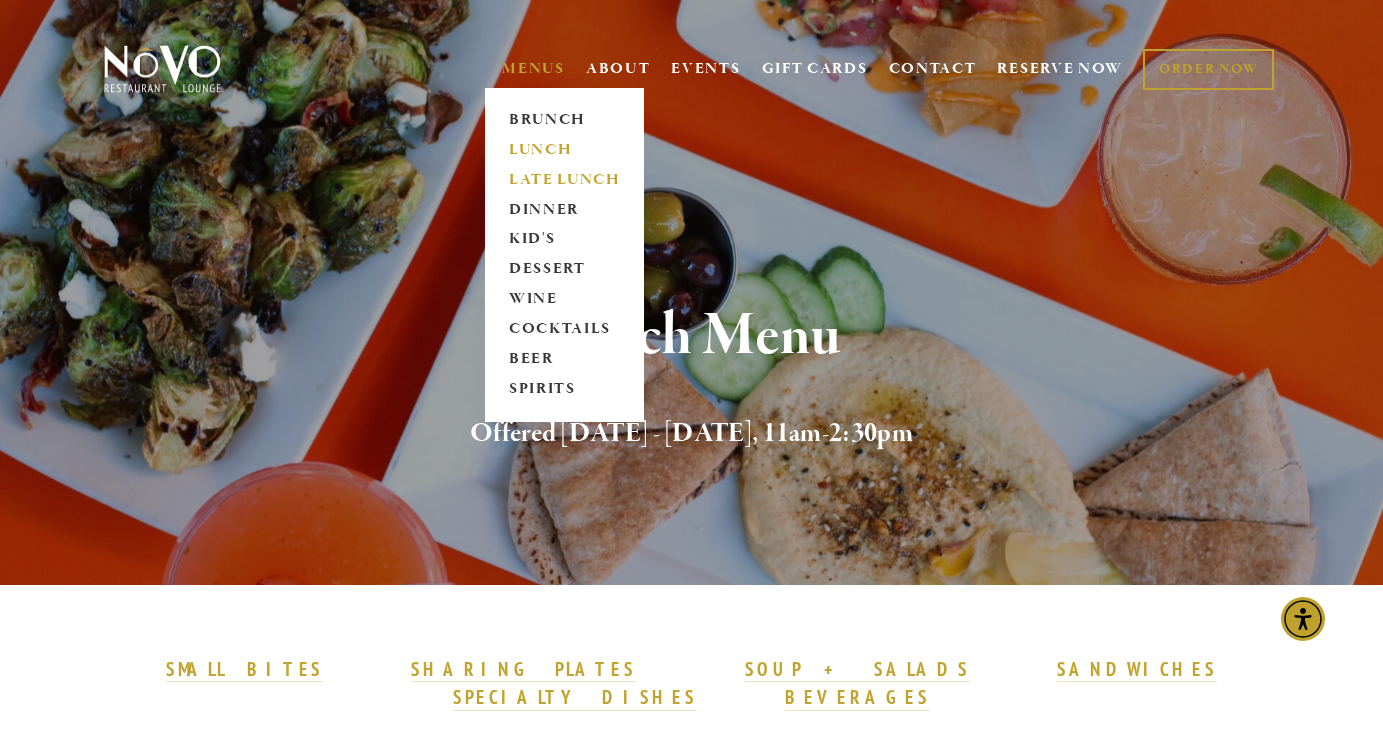 click on "LATE LUNCH" at bounding box center (564, 180) 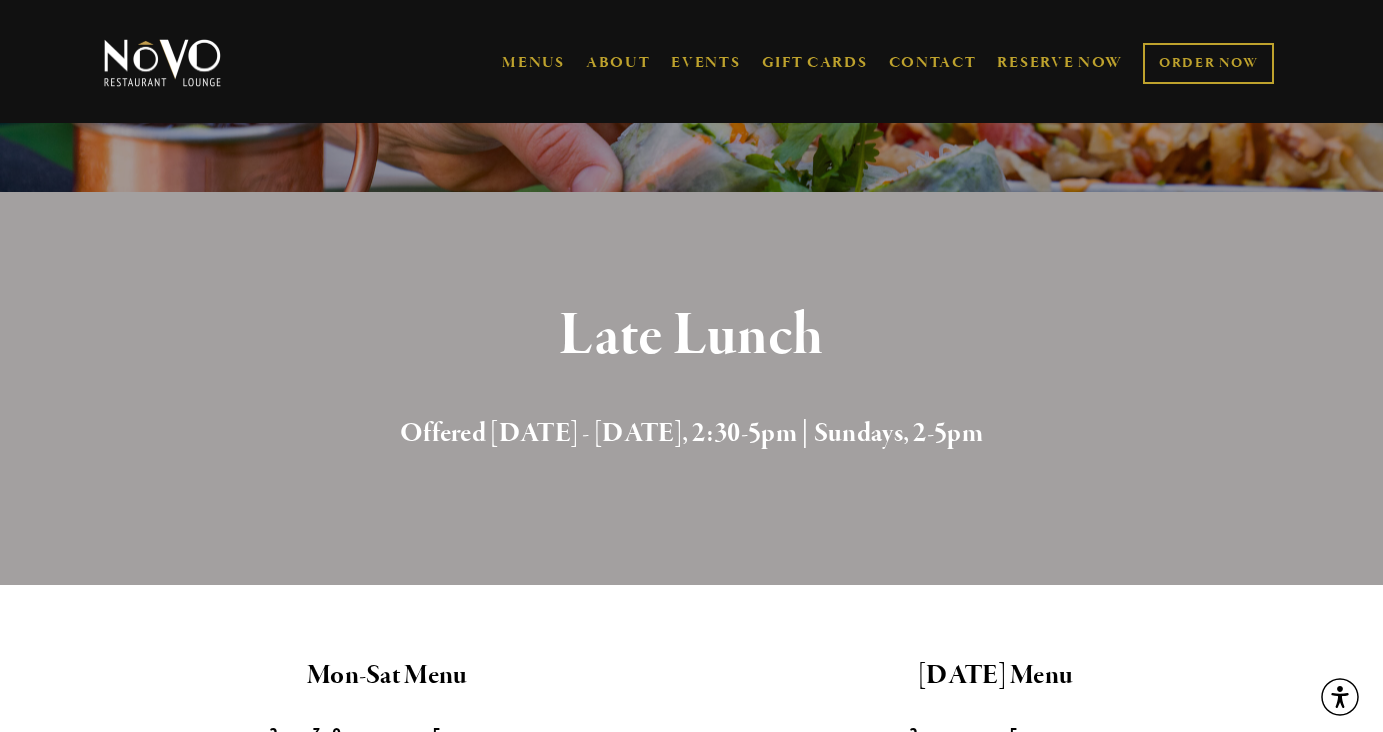 scroll, scrollTop: 395, scrollLeft: 0, axis: vertical 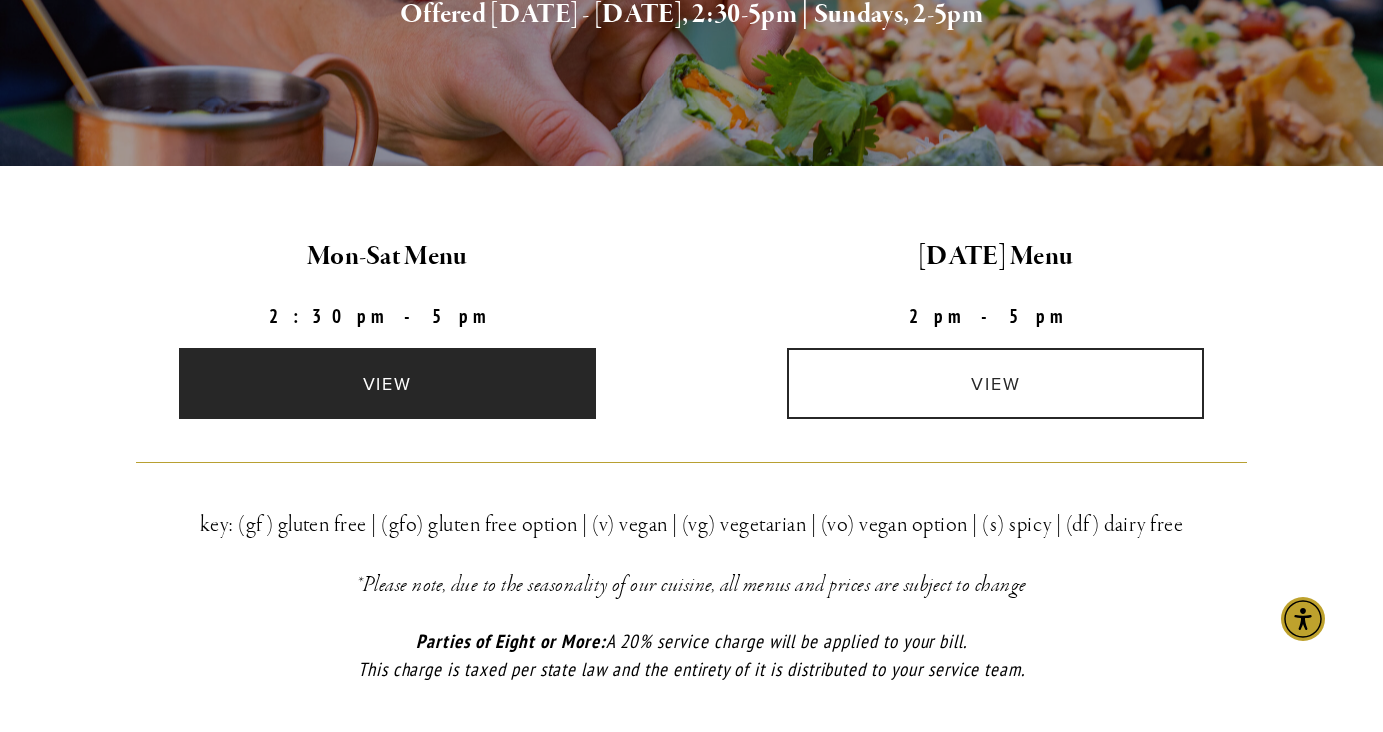 click on "view" at bounding box center [387, 383] 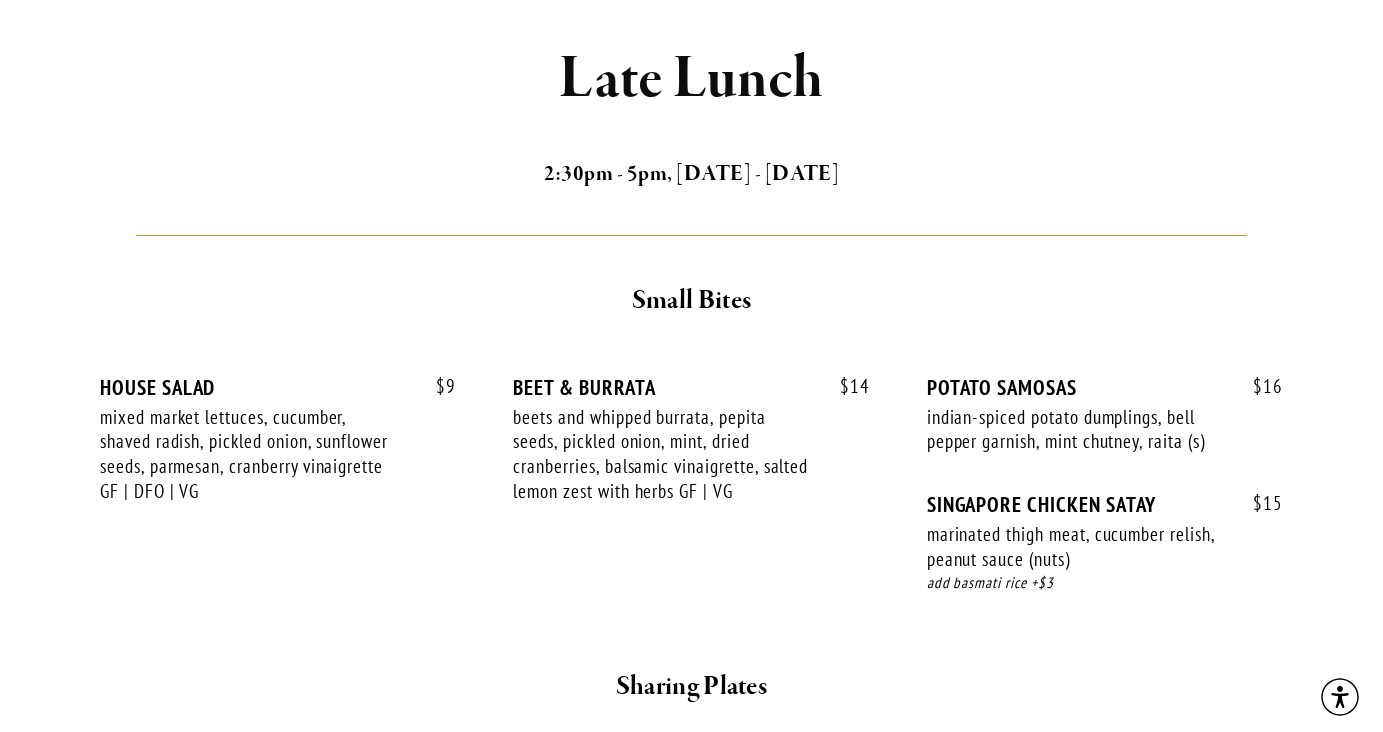 scroll, scrollTop: 640, scrollLeft: 0, axis: vertical 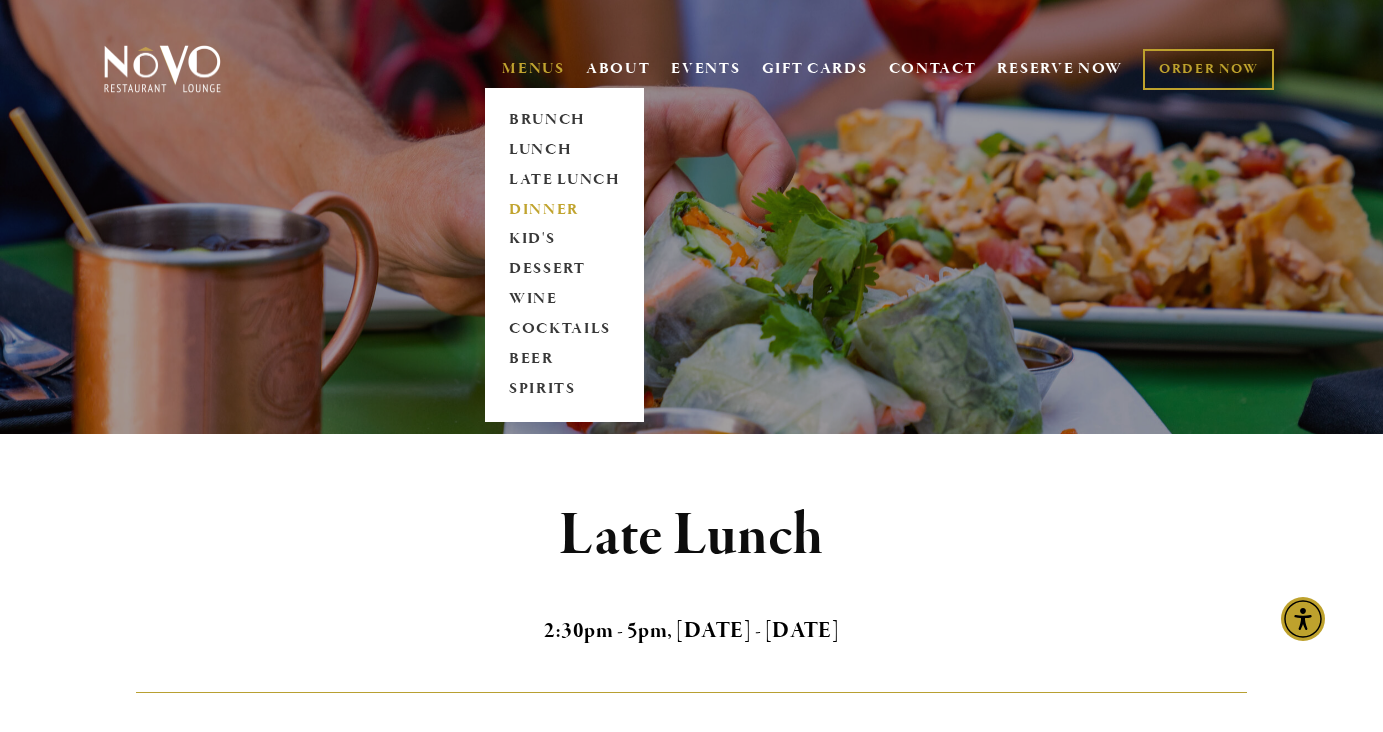 click on "DINNER" at bounding box center [564, 210] 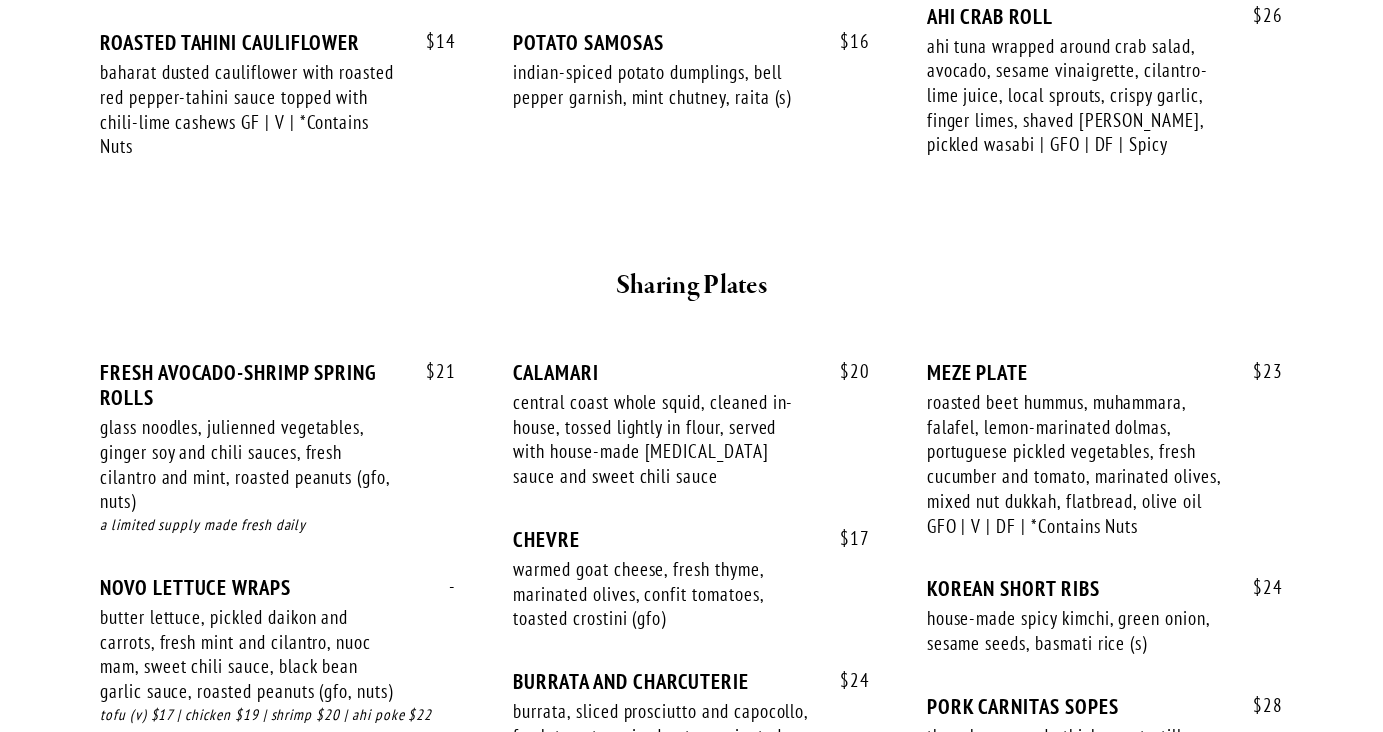 scroll, scrollTop: 1046, scrollLeft: 0, axis: vertical 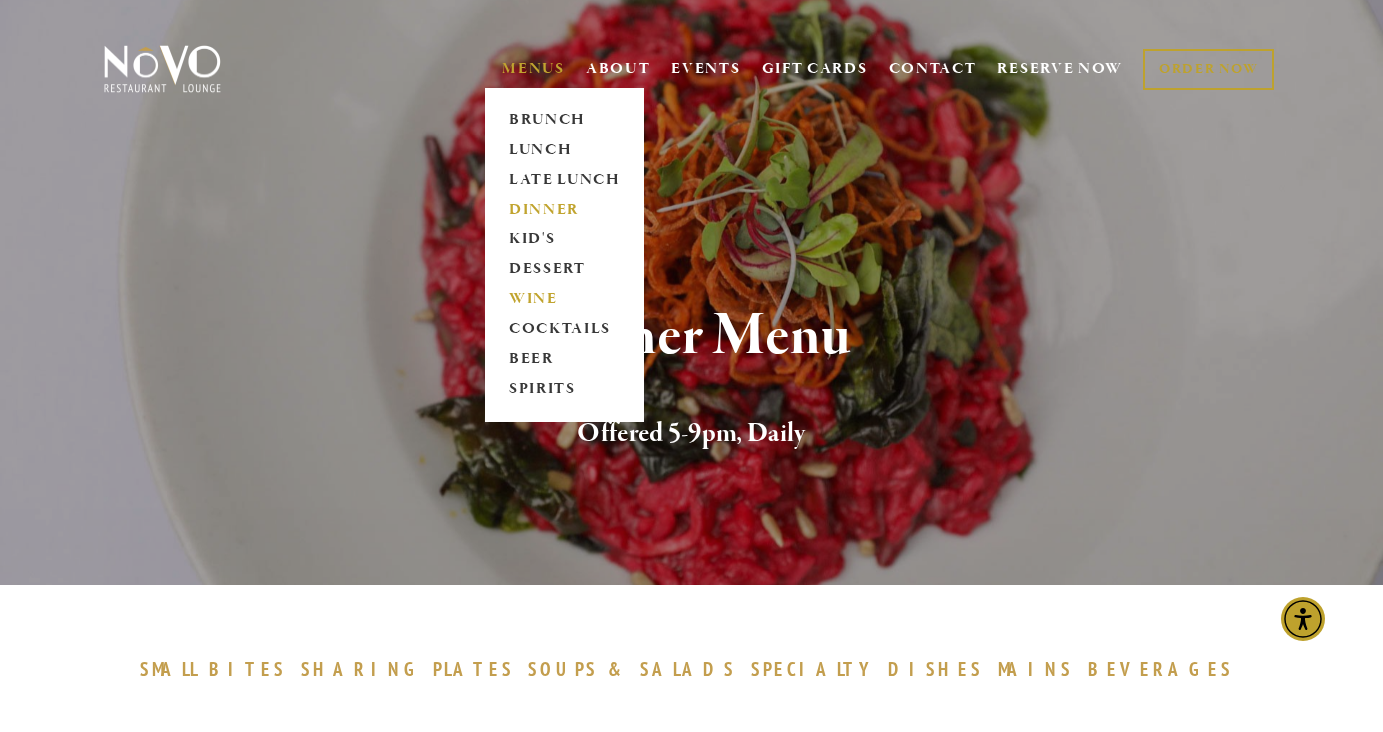 click on "WINE" at bounding box center [564, 300] 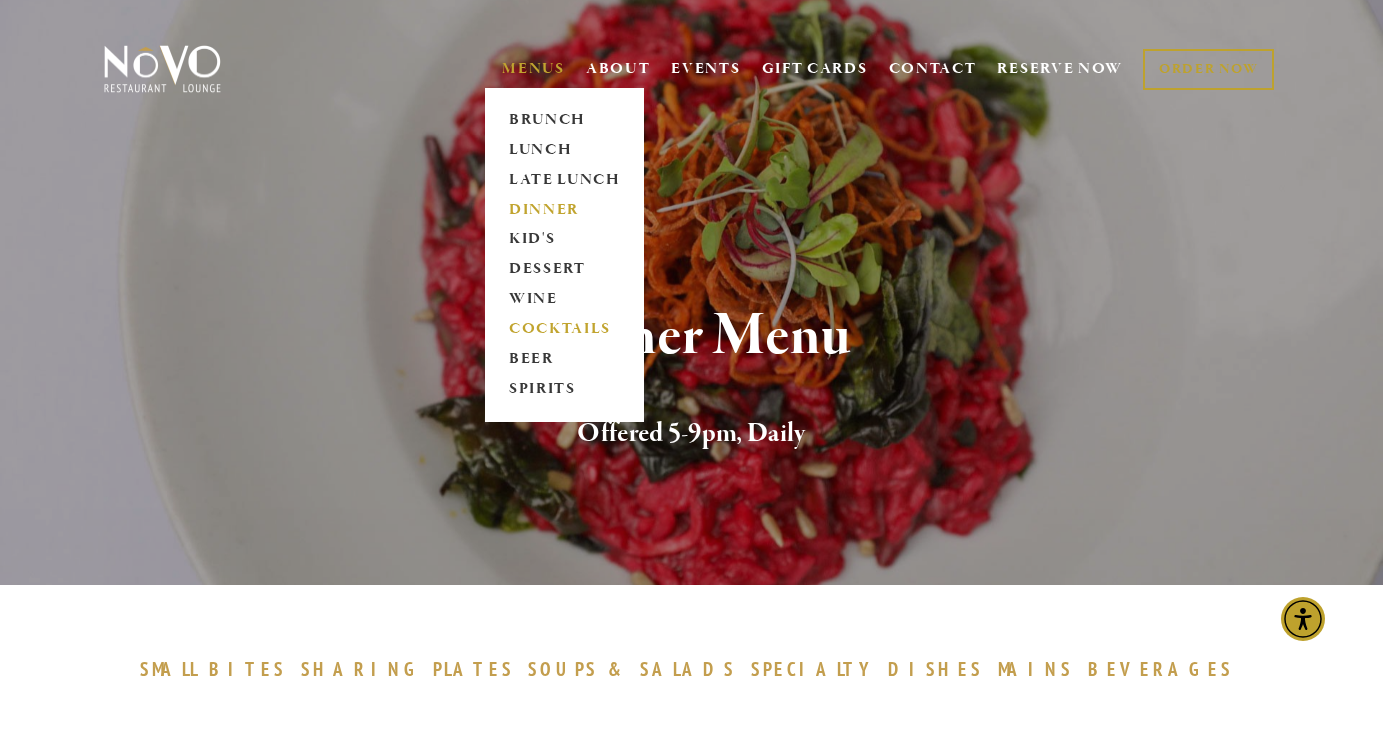 click on "COCKTAILS" at bounding box center (564, 330) 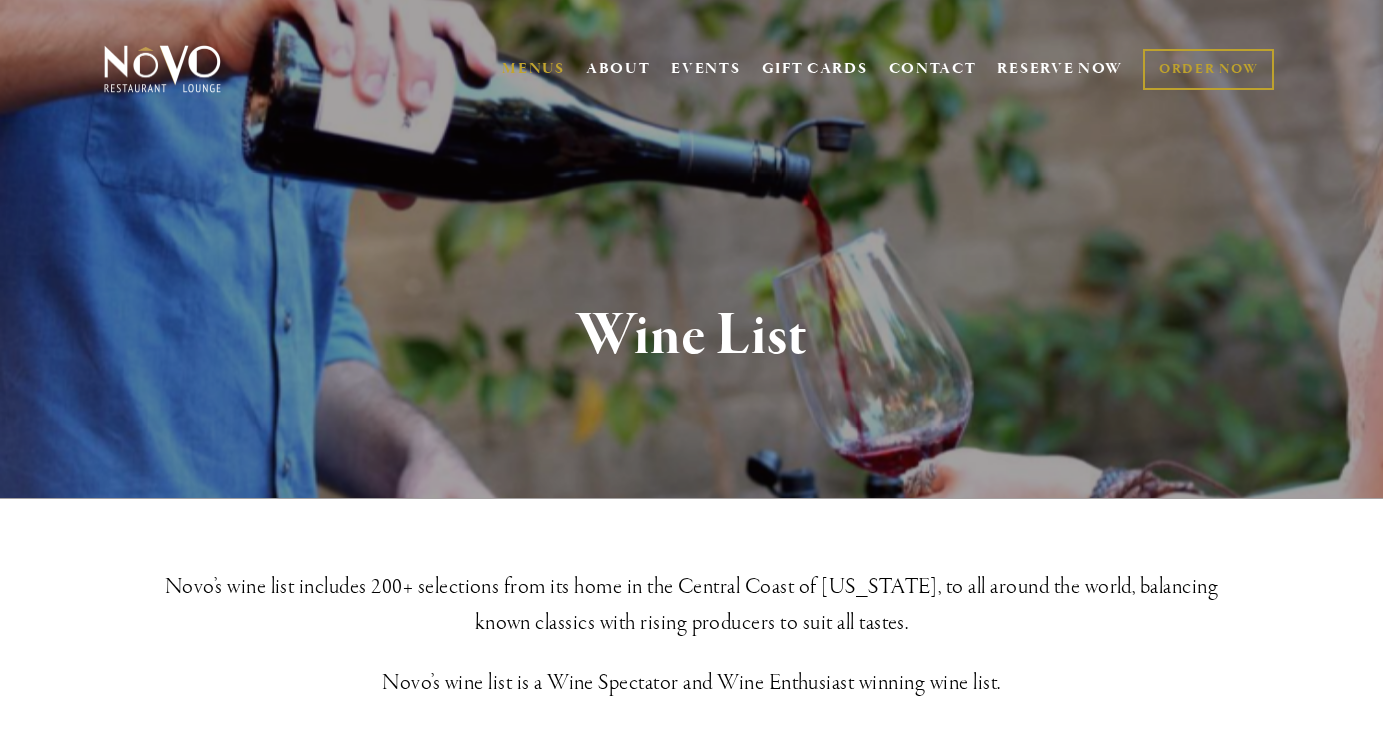 click on "VIEW LIST" at bounding box center (691, 830) 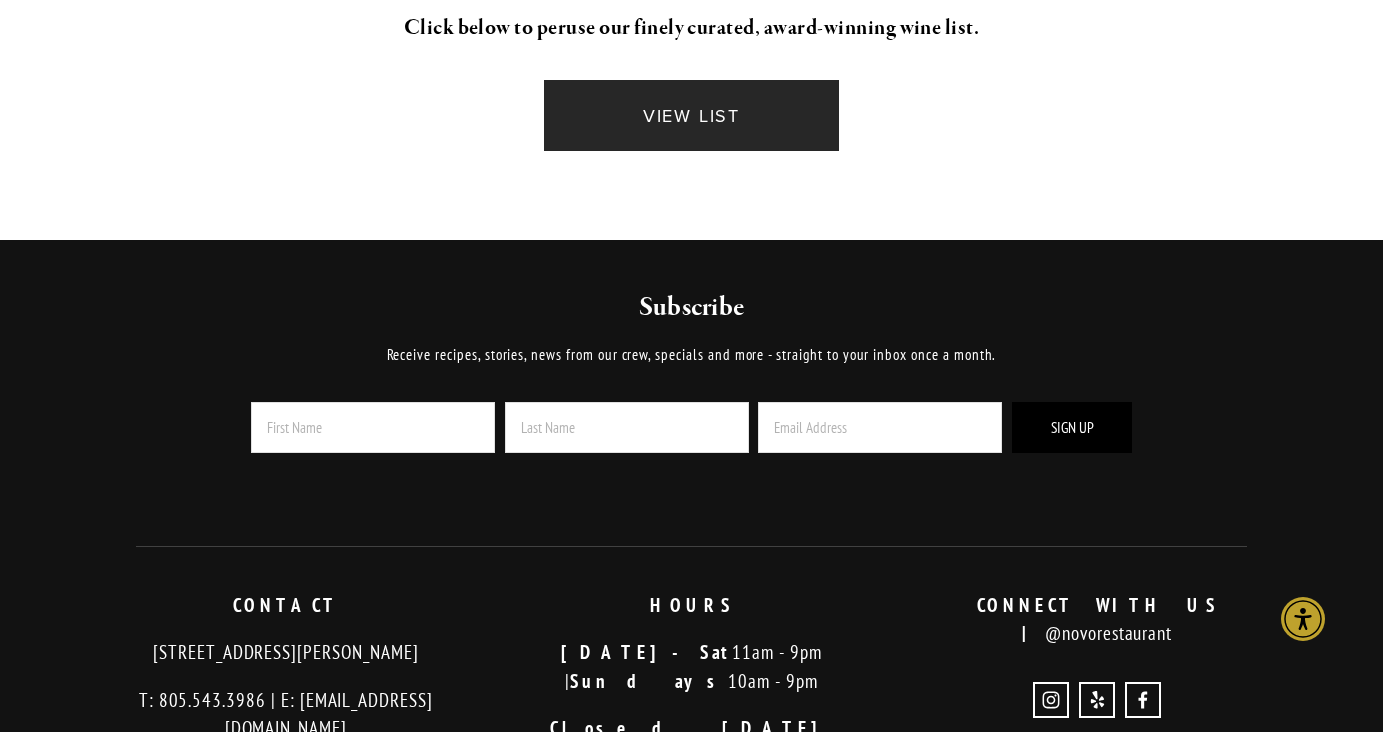 scroll, scrollTop: 715, scrollLeft: 0, axis: vertical 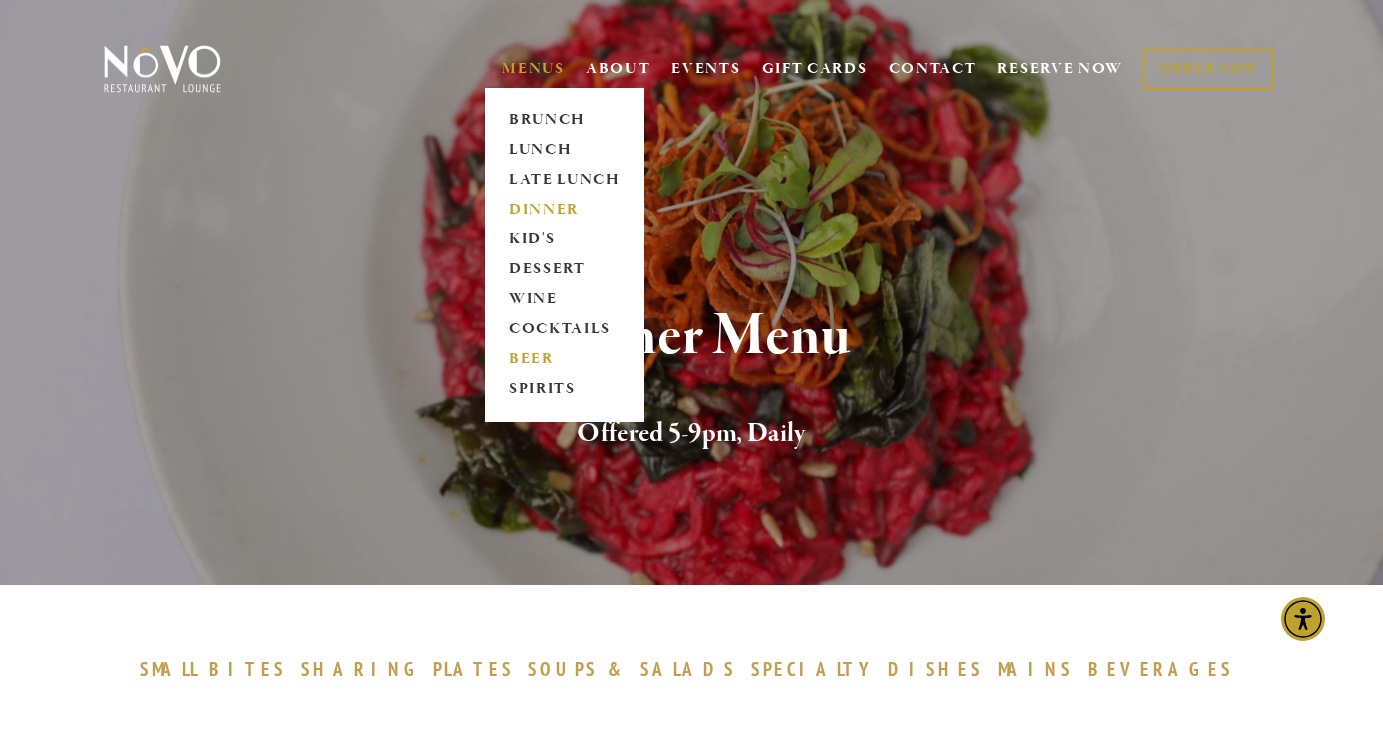 click on "BEER" at bounding box center (564, 360) 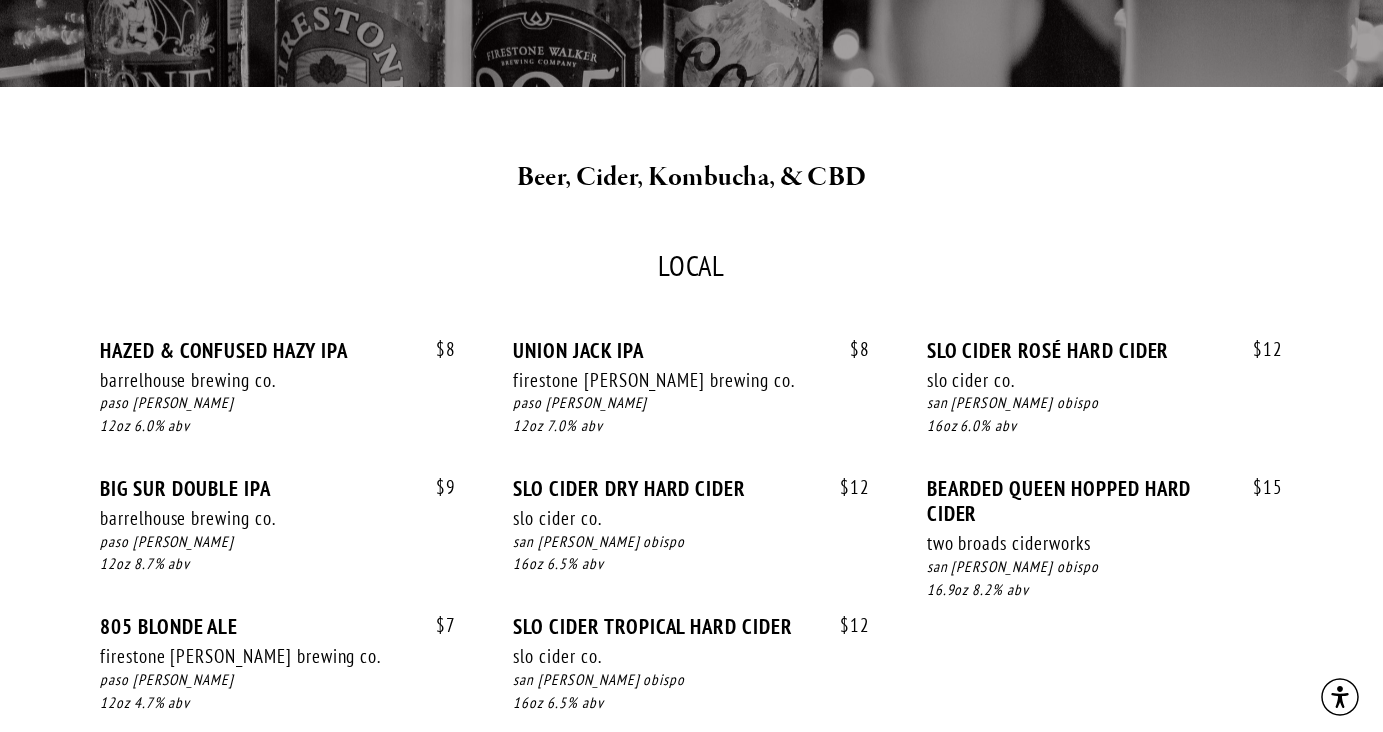 scroll, scrollTop: 412, scrollLeft: 0, axis: vertical 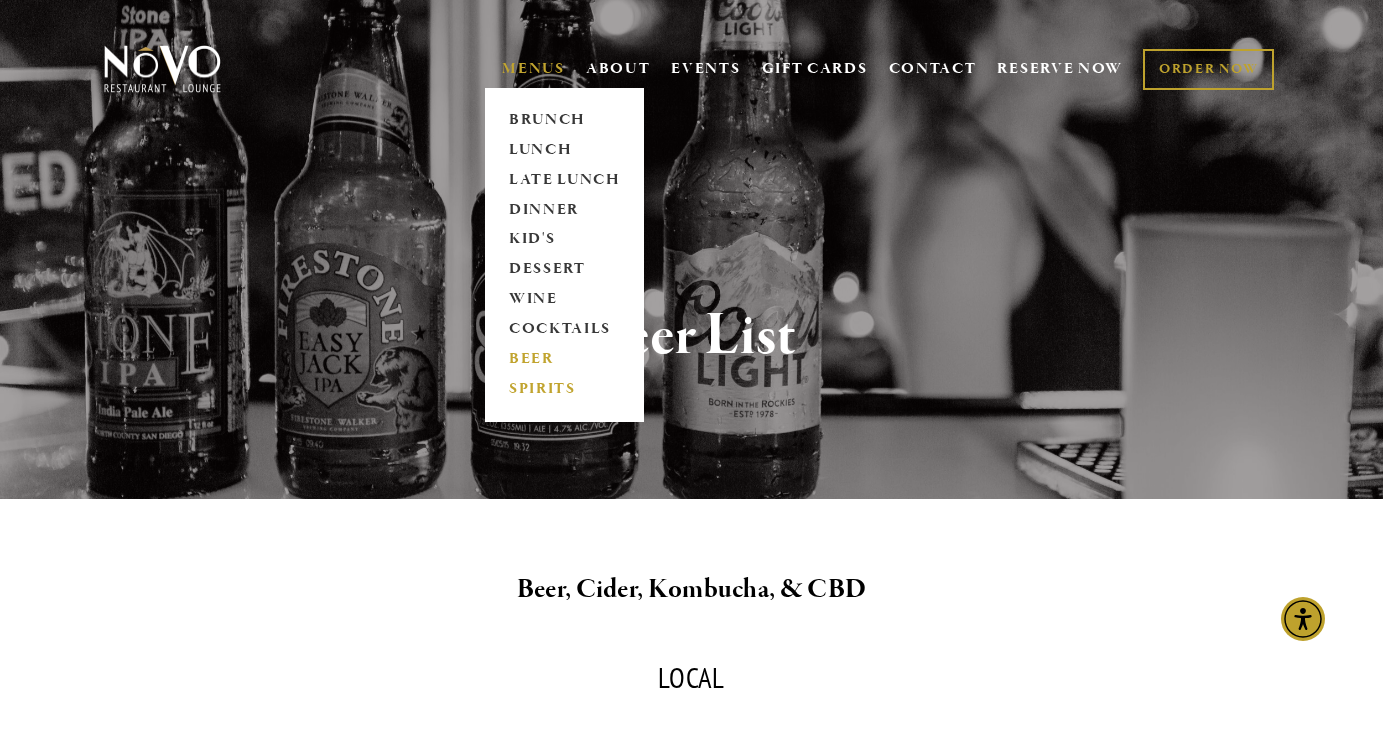 click on "SPIRITS" at bounding box center (564, 390) 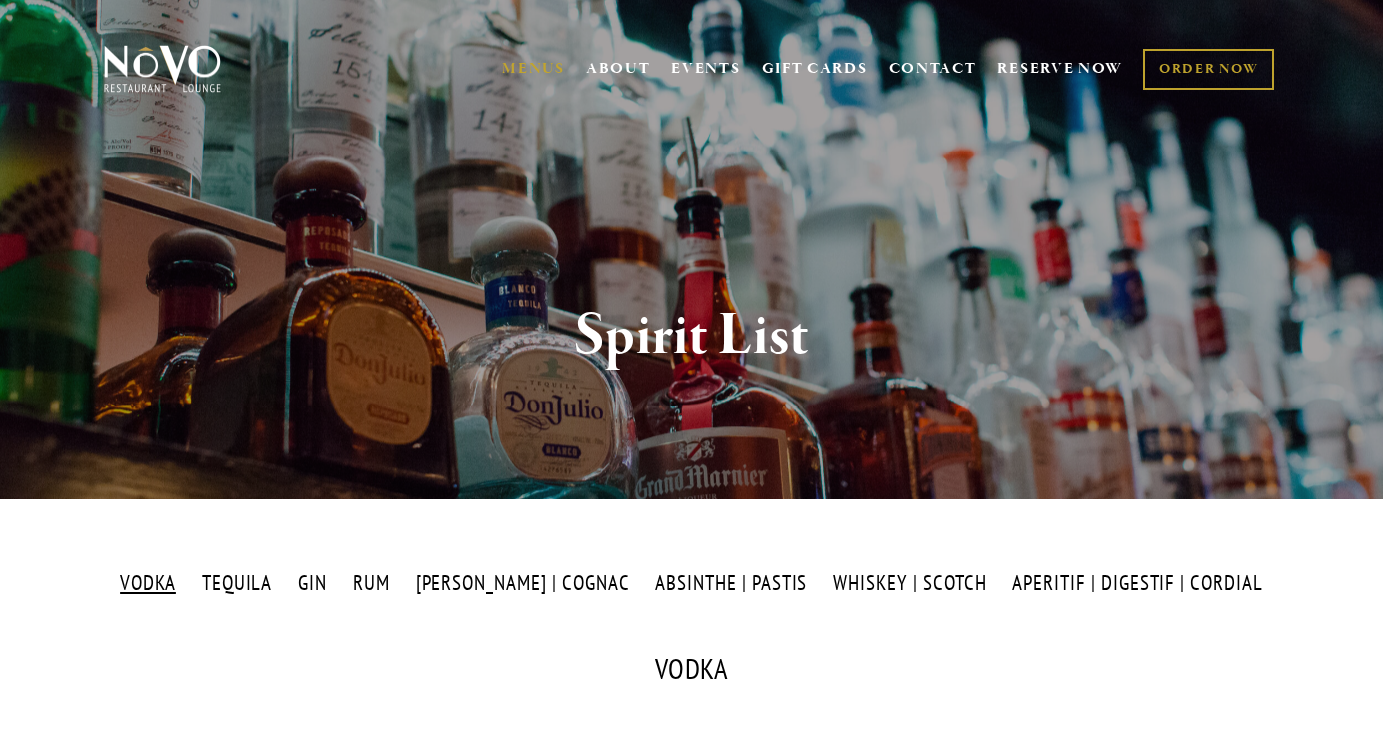 scroll, scrollTop: 0, scrollLeft: 0, axis: both 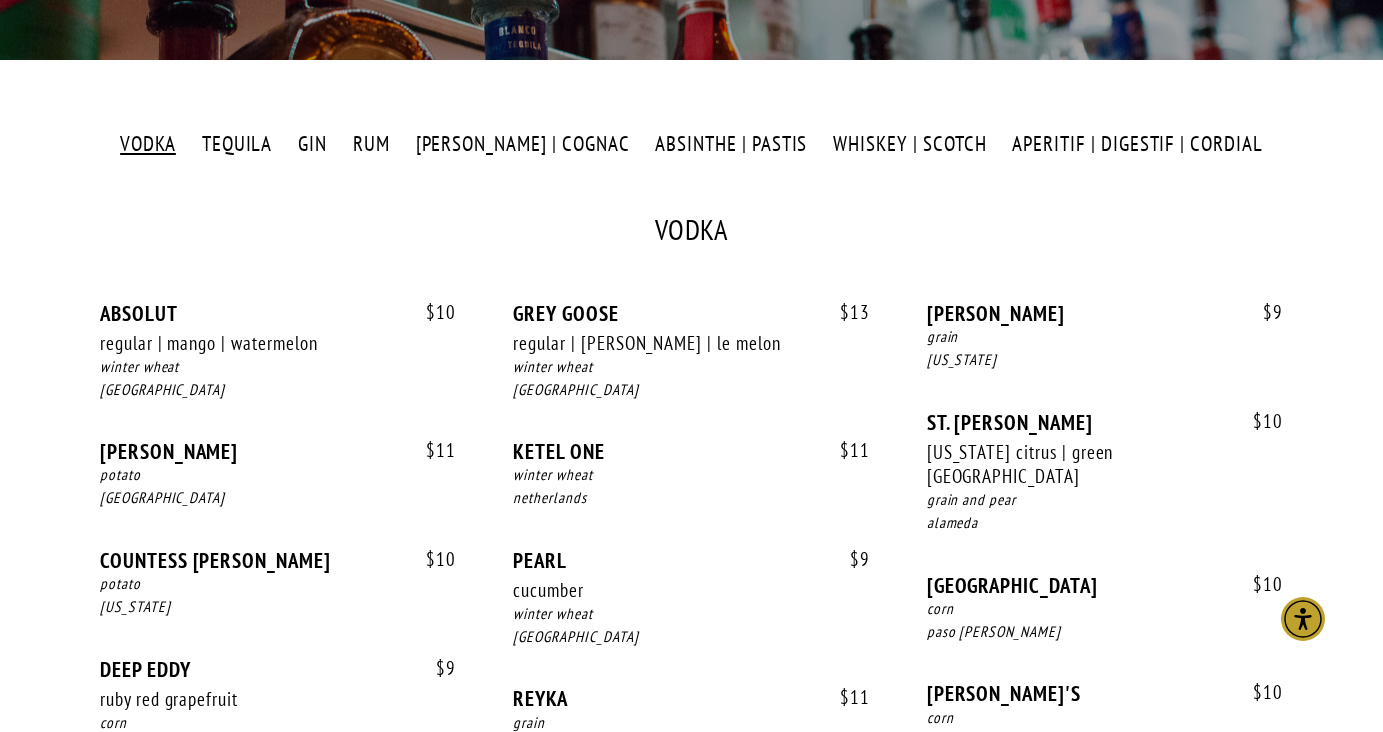 click on "TEQUILA" at bounding box center (237, 144) 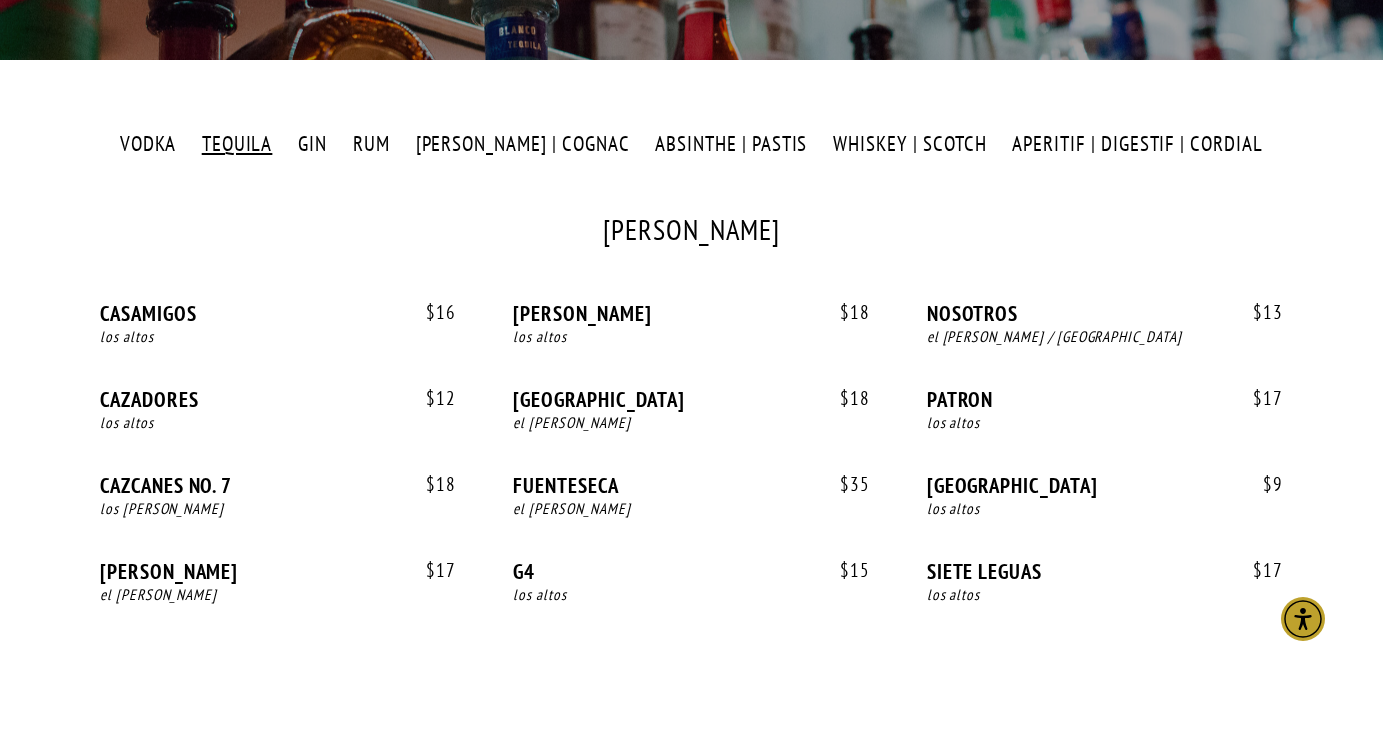 click on "GIN" at bounding box center (313, 144) 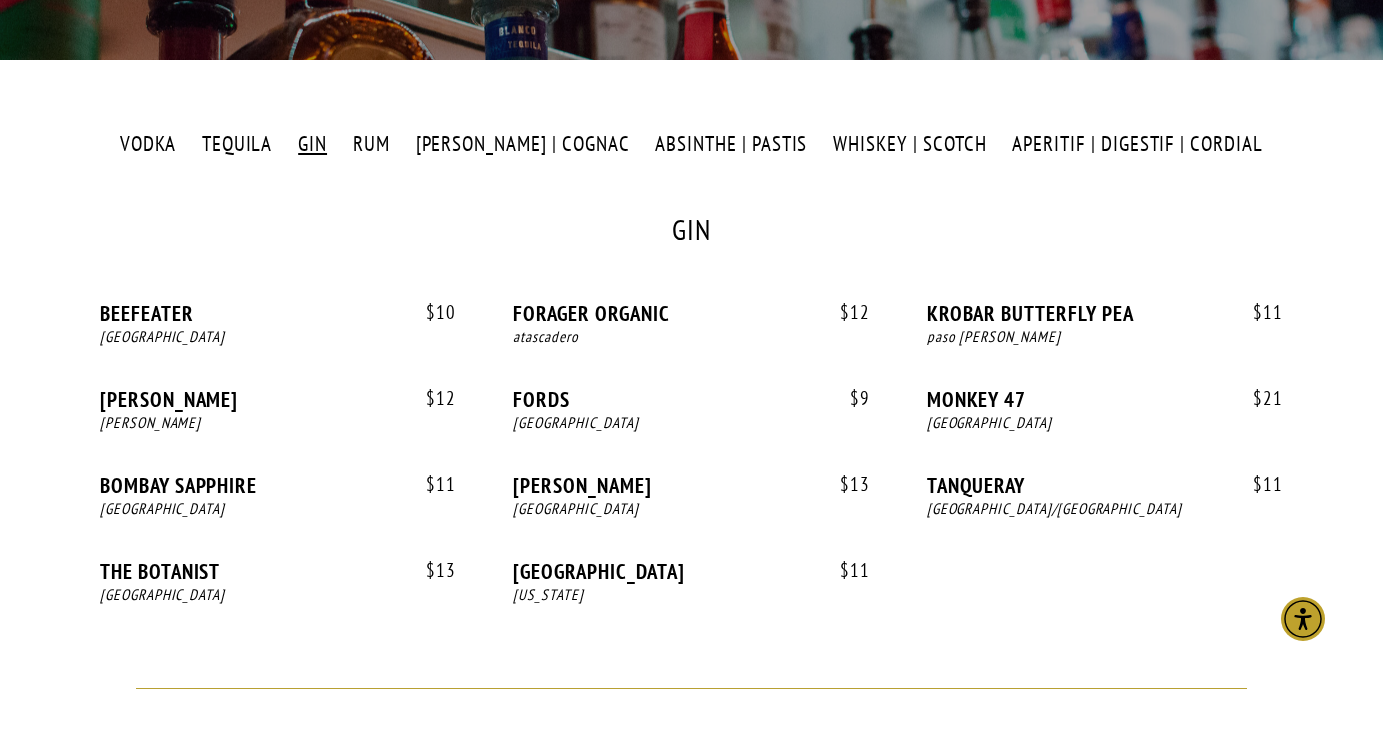 click on "RUM" at bounding box center [371, 144] 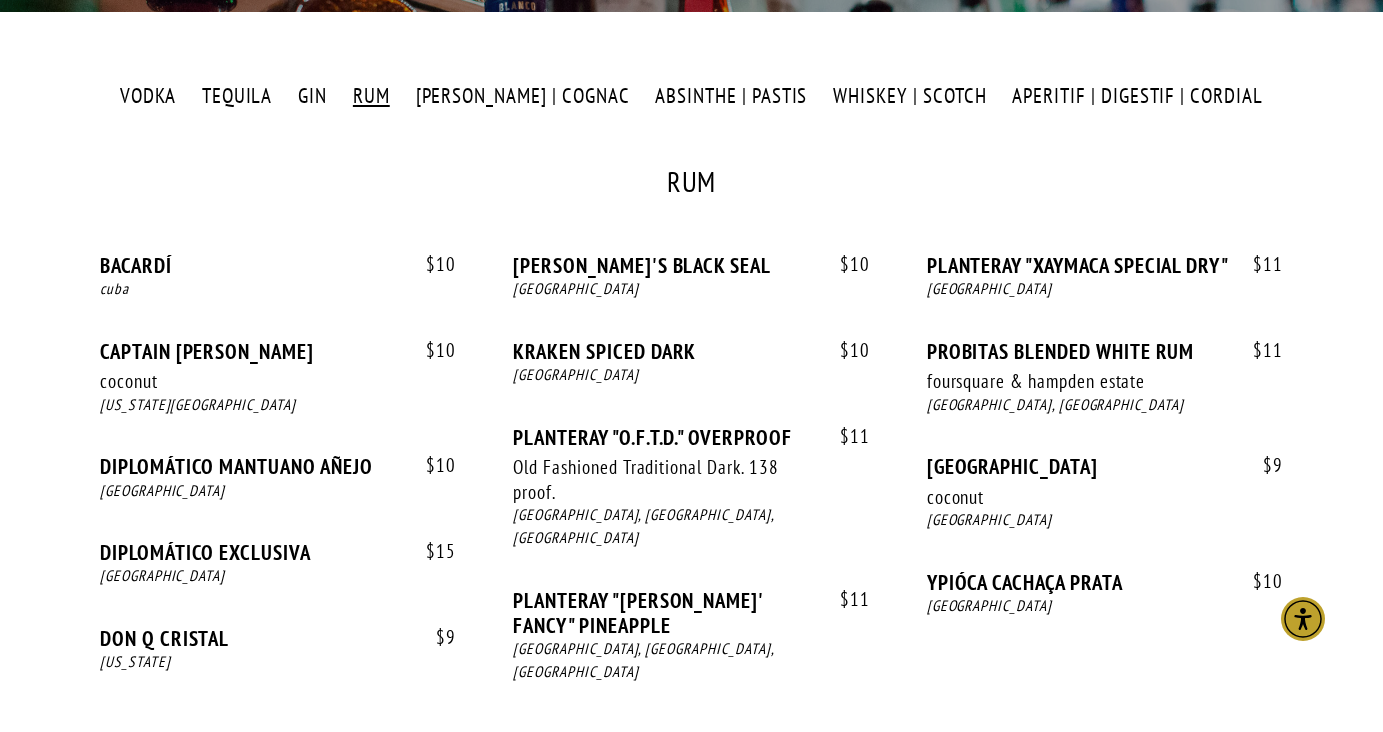 scroll, scrollTop: 493, scrollLeft: 0, axis: vertical 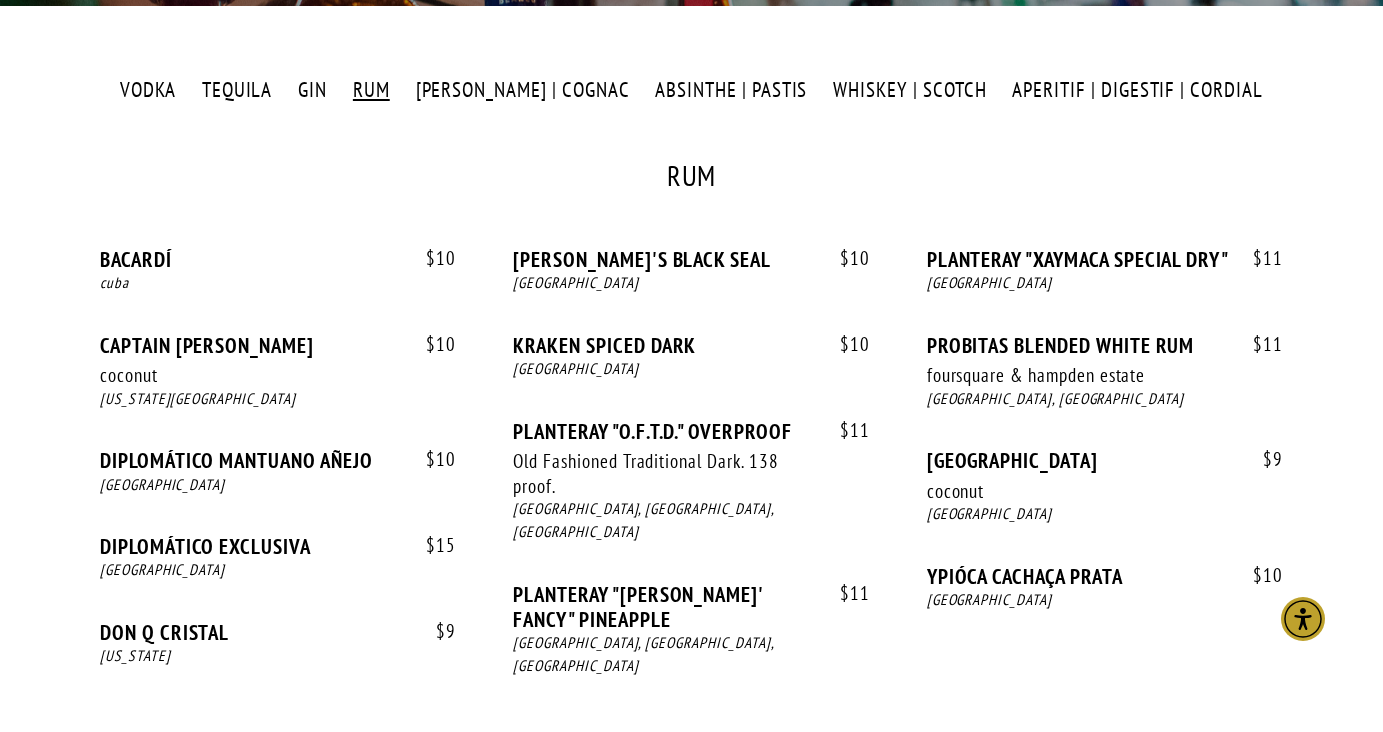 click on "GIN" at bounding box center (313, 90) 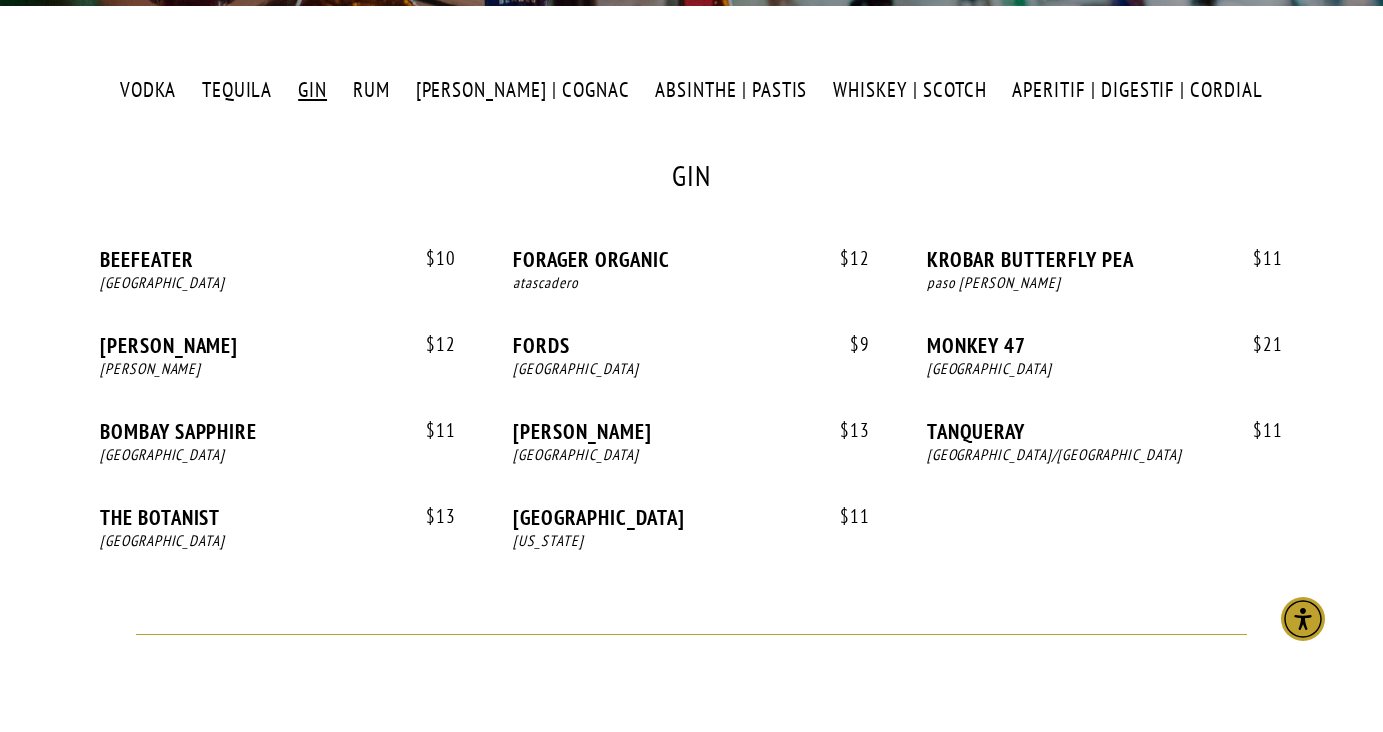 click on "RUM" at bounding box center (371, 90) 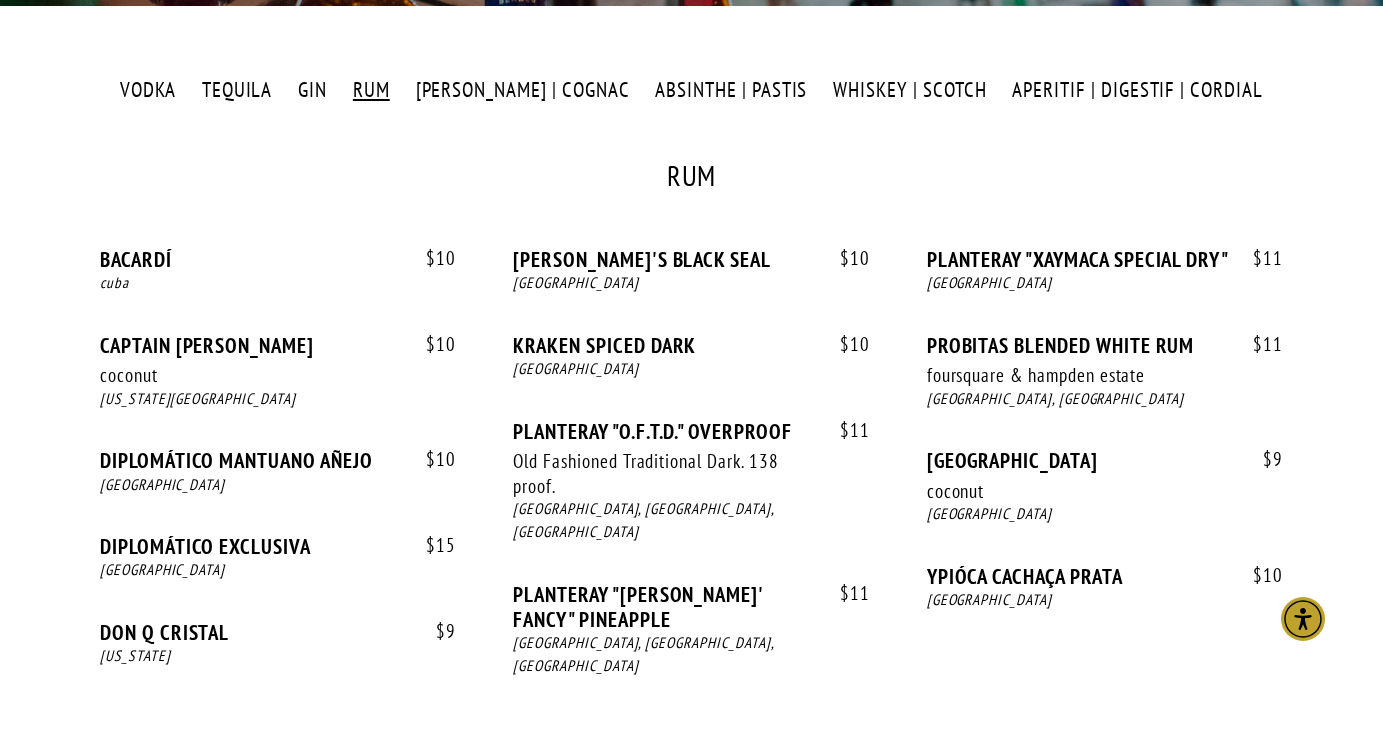 click on "[PERSON_NAME] | COGNAC" at bounding box center (522, 90) 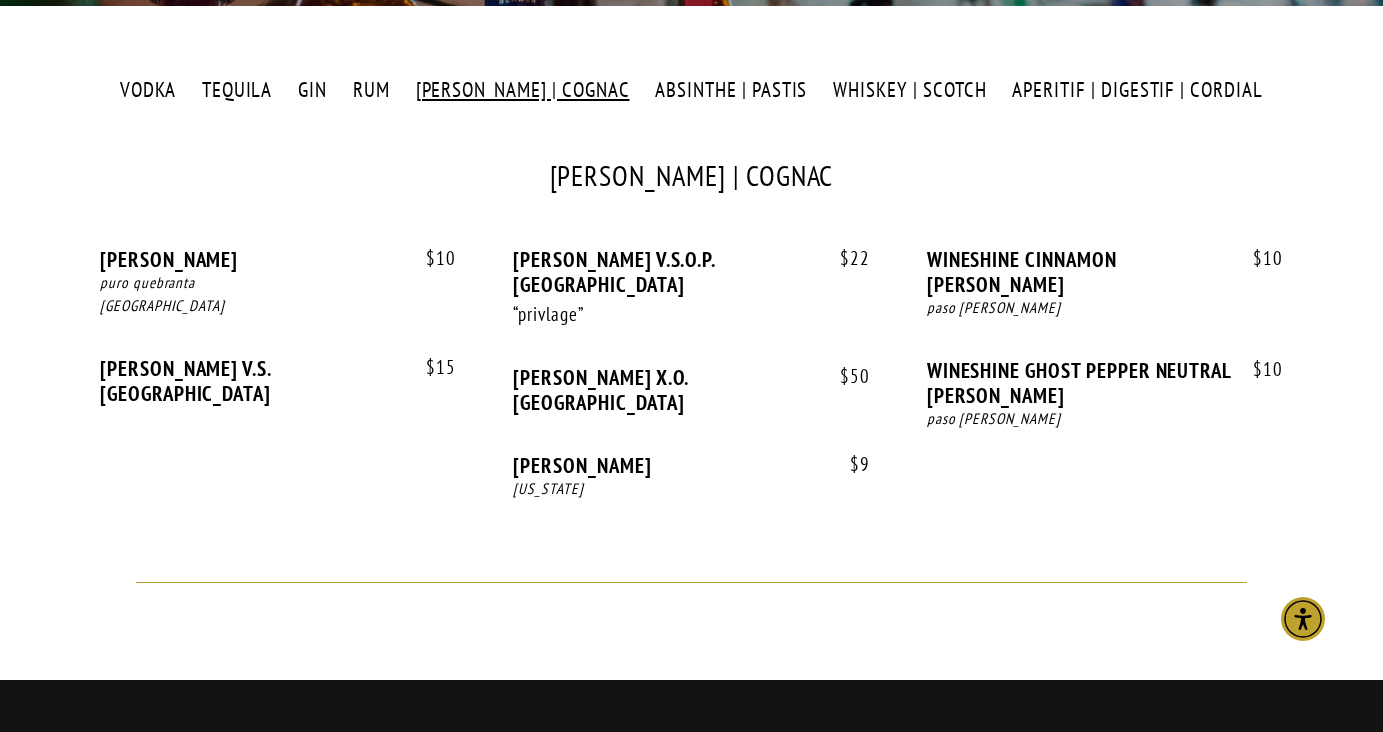 click on "ABSINTHE | PASTIS" at bounding box center [731, 90] 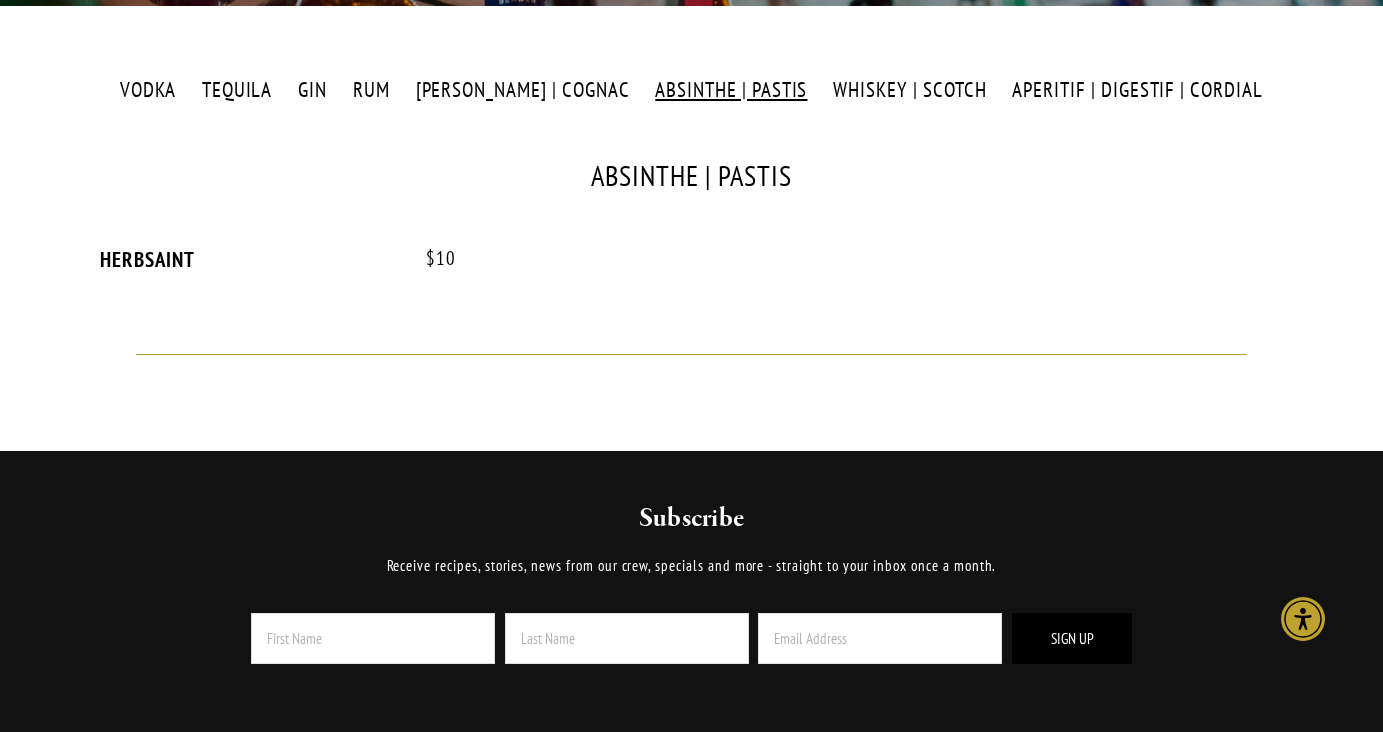 click on "WHISKEY | SCOTCH" at bounding box center [910, 90] 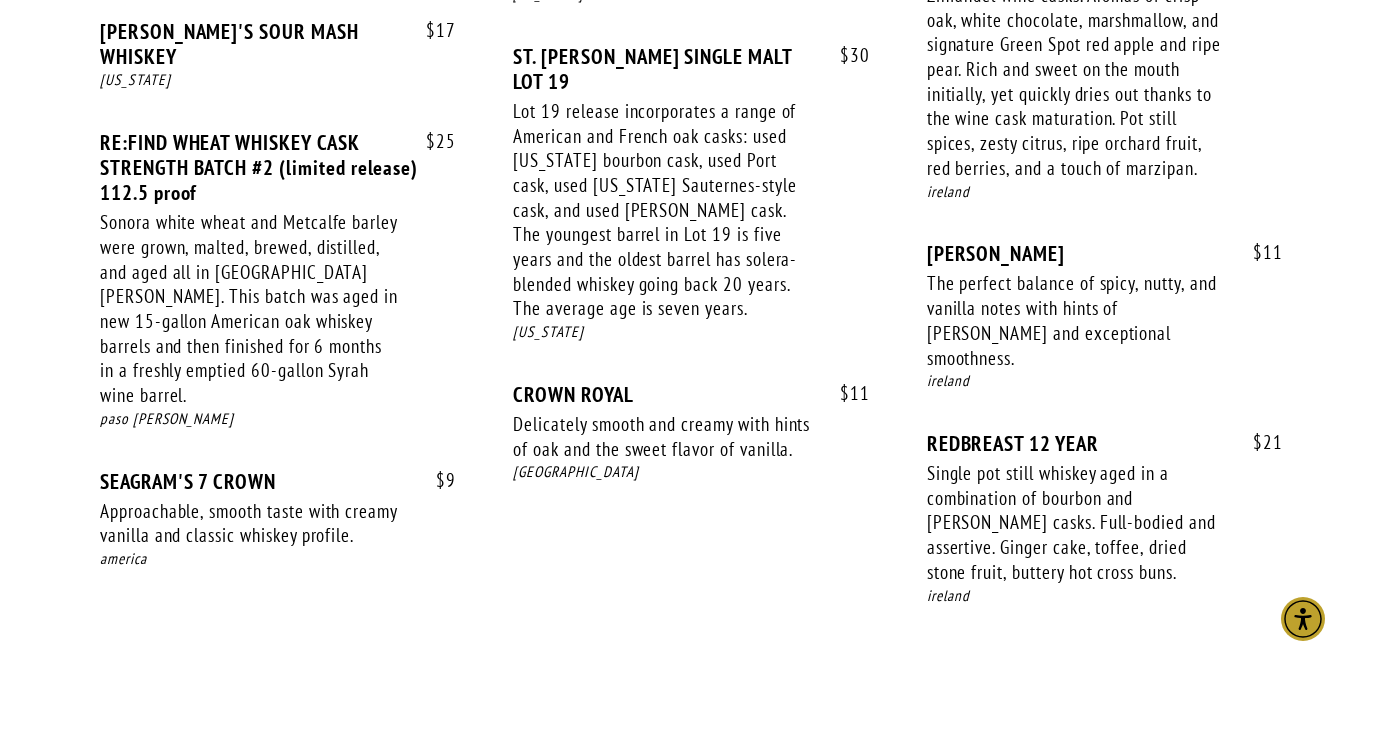scroll, scrollTop: 888, scrollLeft: 0, axis: vertical 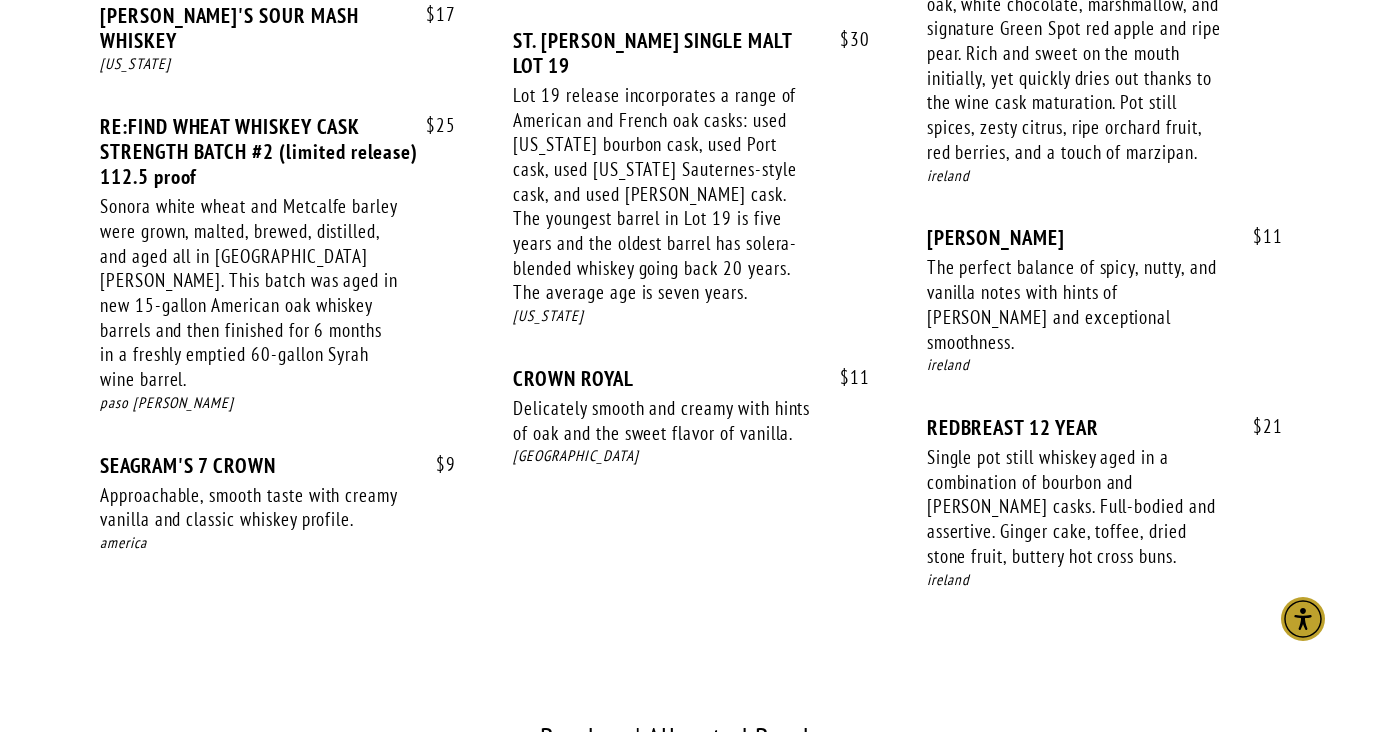 click on "Lot 19 release incorporates a range of American and French oak casks: used [US_STATE] bourbon cask, used Port cask, used [US_STATE] Sauternes-style cask, and used [PERSON_NAME] cask. The youngest barrel in Lot 19 is five years and the oldest barrel has solera-blended whiskey going back 20 years. The average age is seven years." at bounding box center [662, 194] 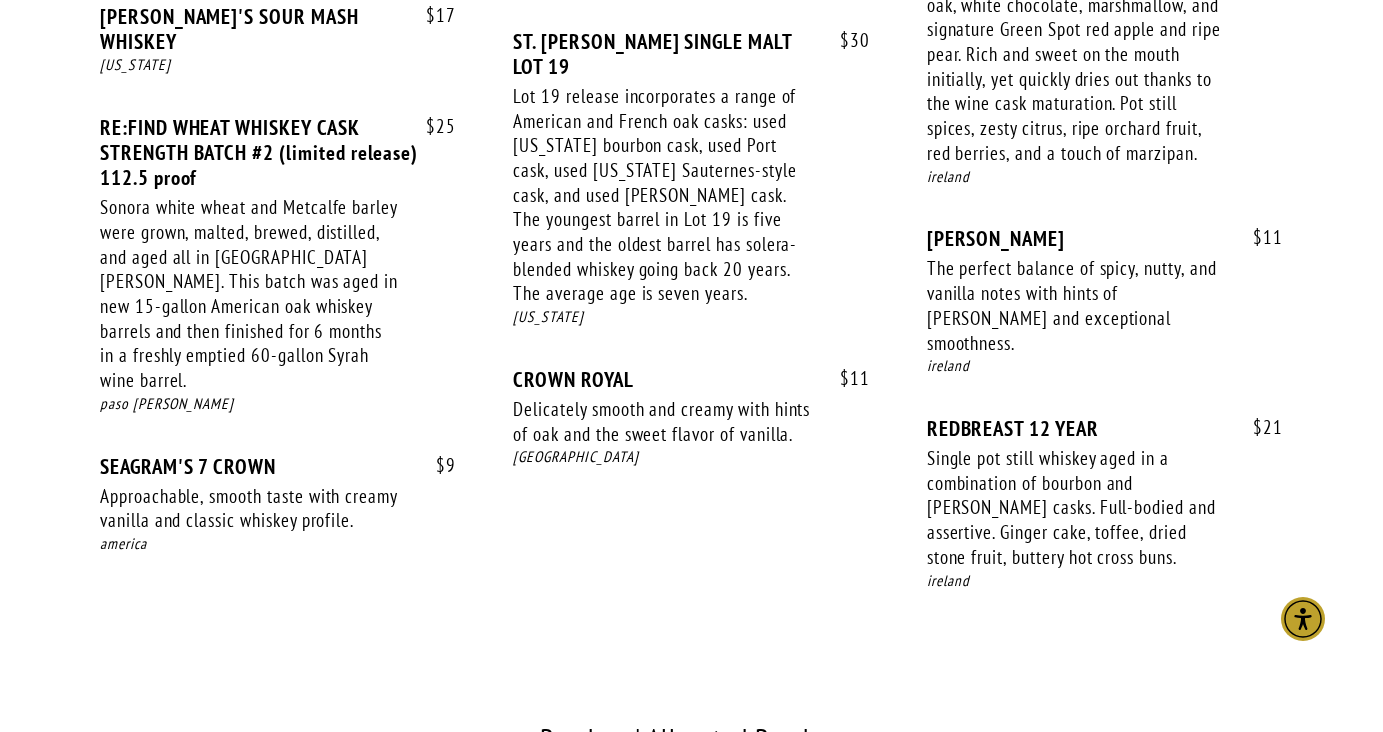 scroll, scrollTop: 901, scrollLeft: 0, axis: vertical 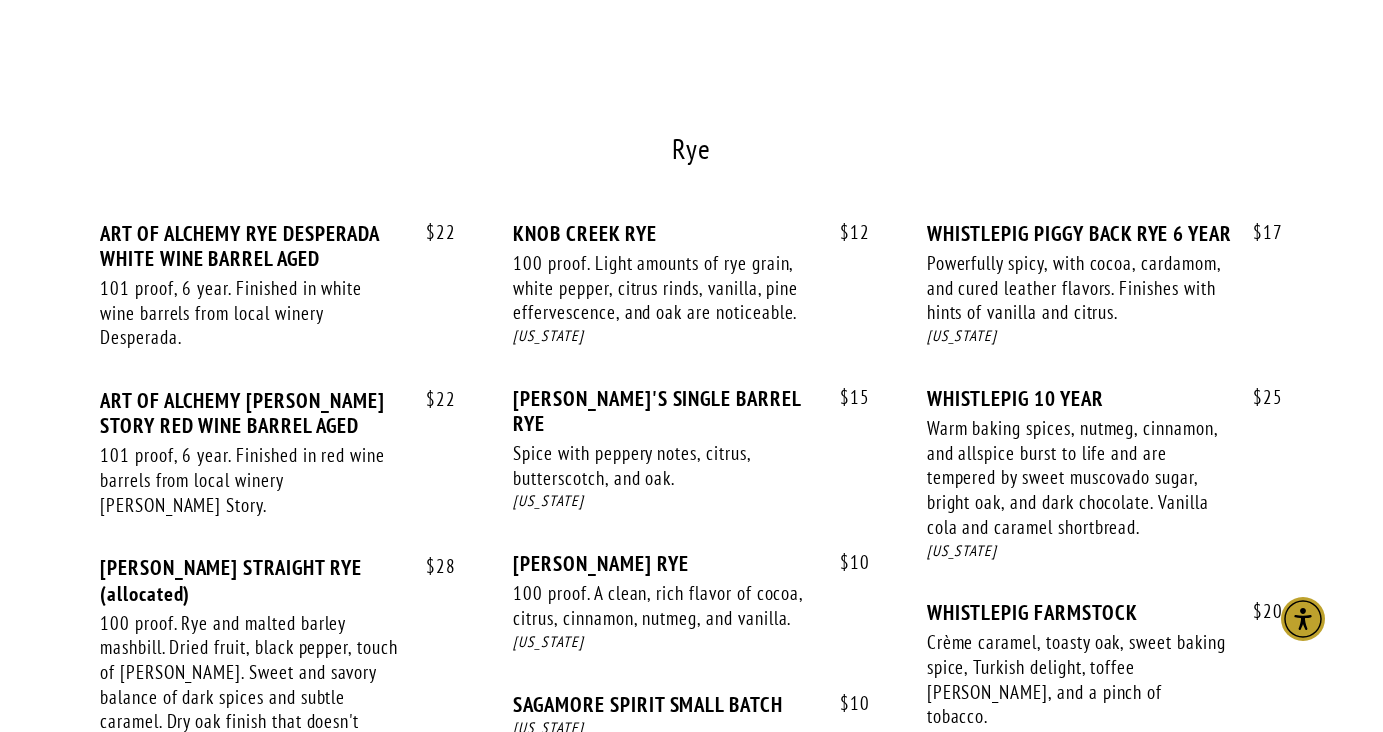 click on "100 proof. A clean, rich flavor of cocoa, citrus, cinnamon, nutmeg, and vanilla." at bounding box center (662, 605) 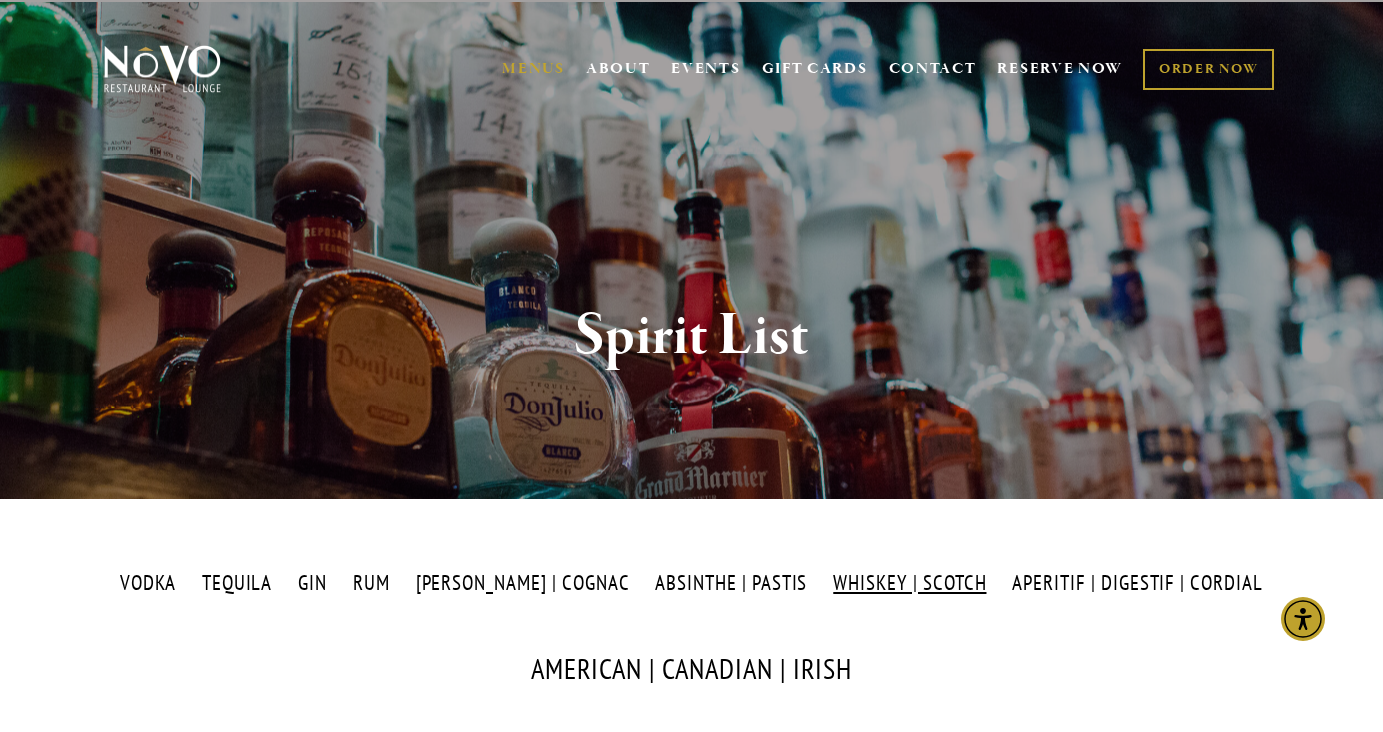 scroll, scrollTop: 0, scrollLeft: 0, axis: both 